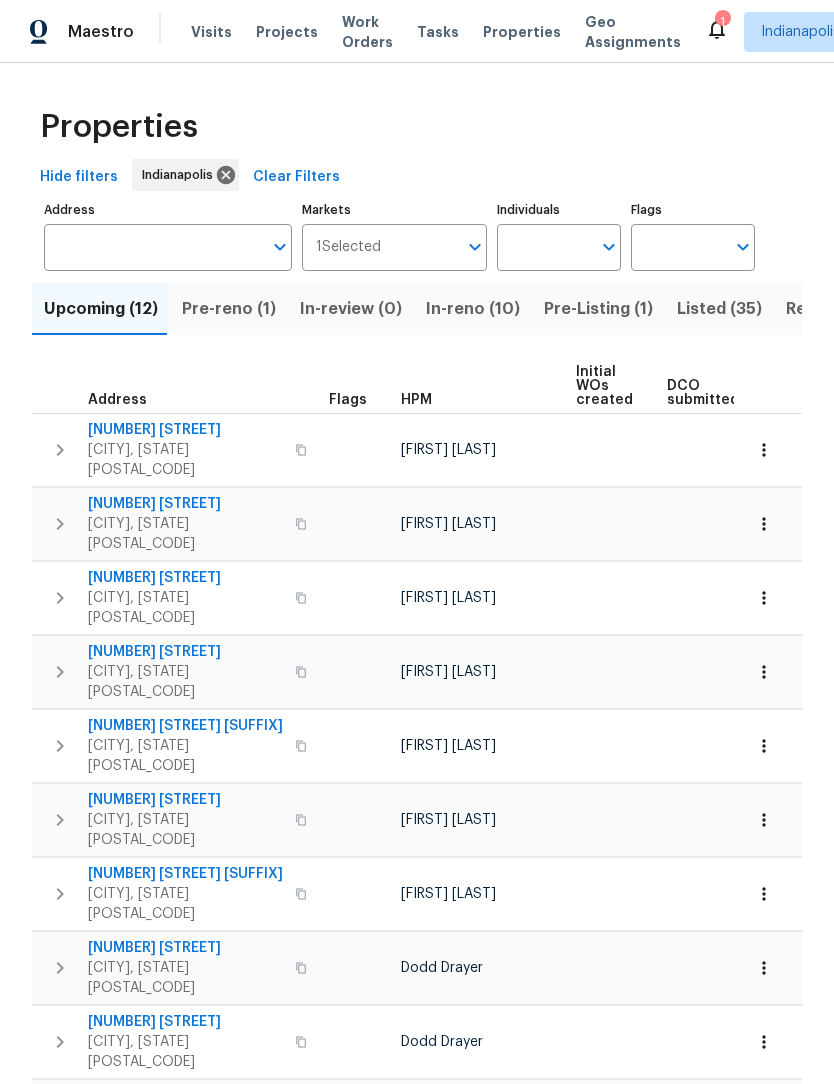 scroll, scrollTop: 1, scrollLeft: 0, axis: vertical 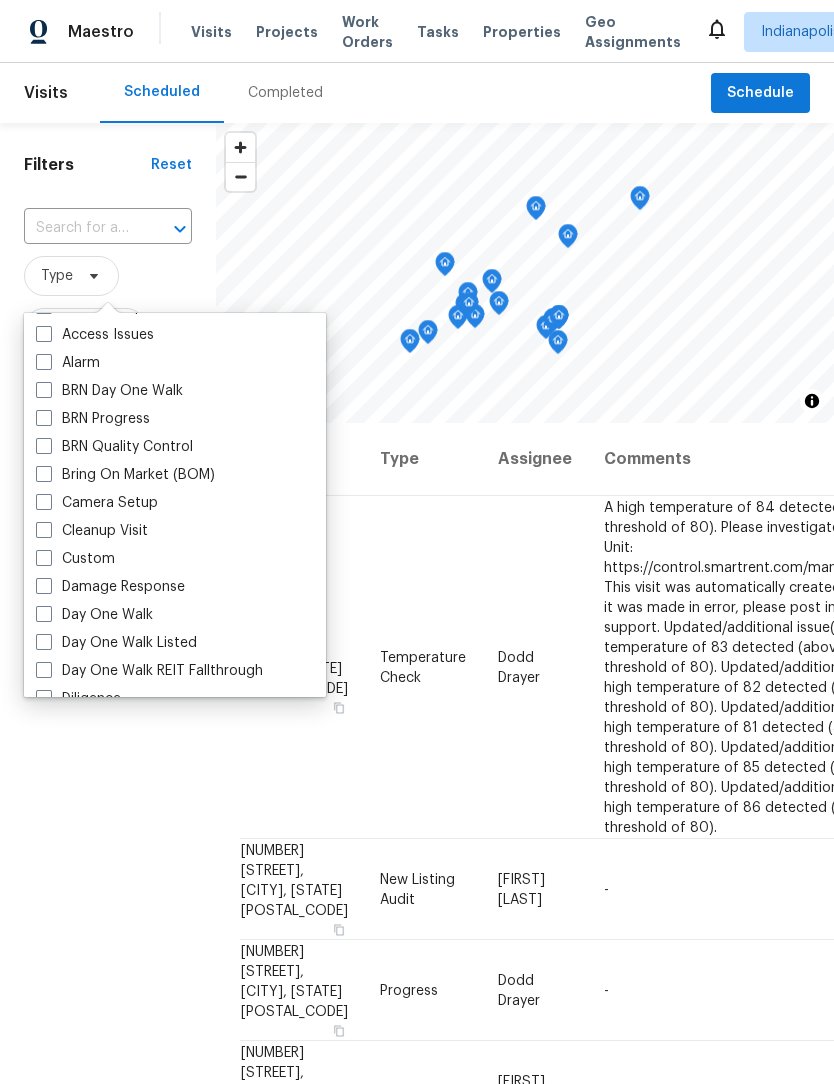 click at bounding box center [44, 614] 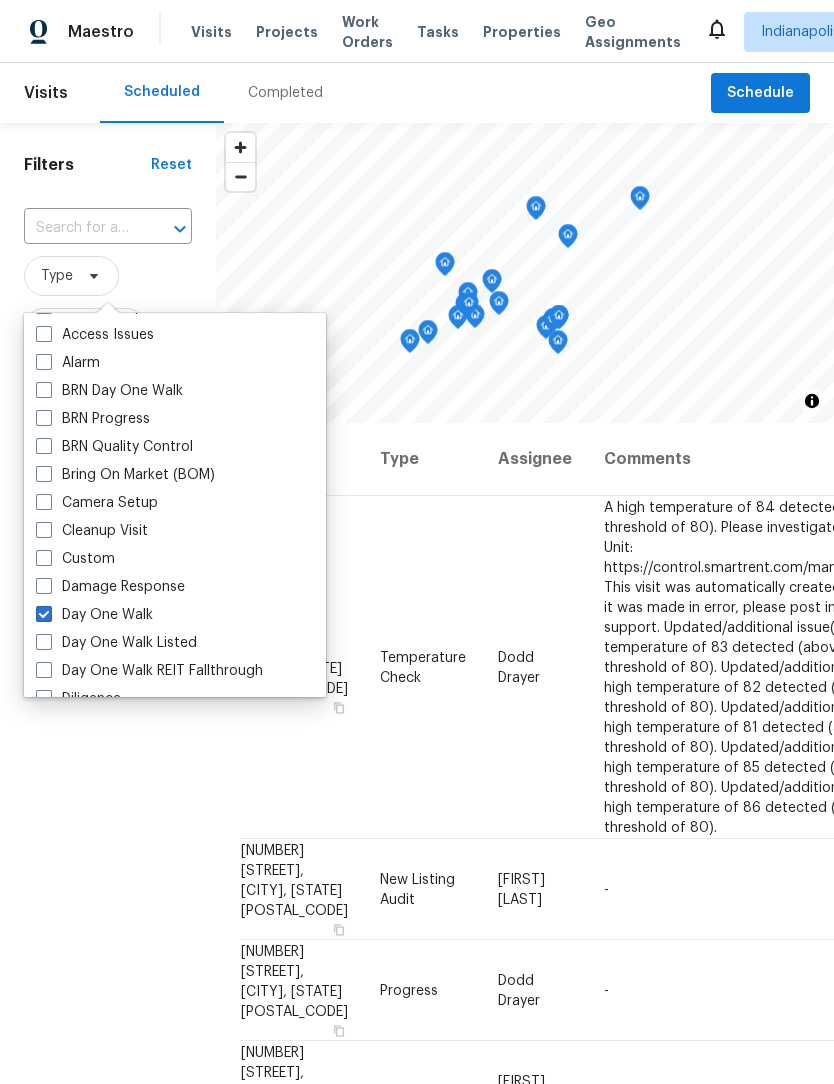 checkbox on "true" 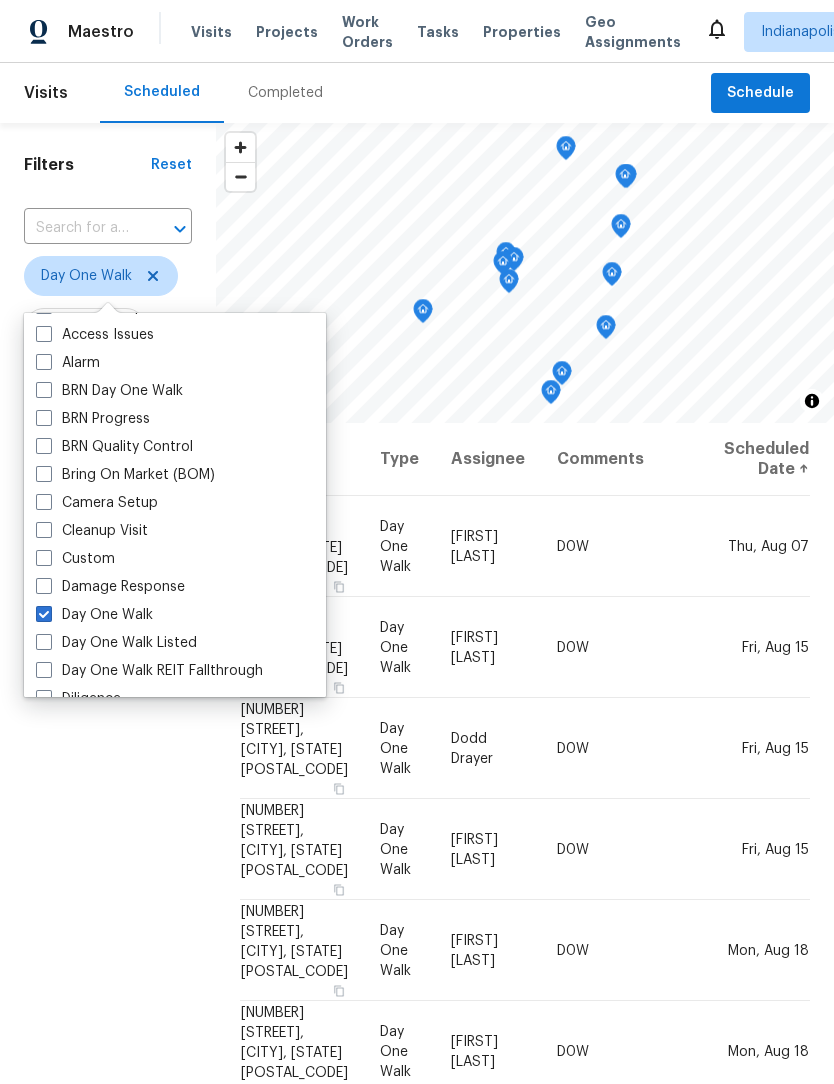 click on "Filters Reset ​ Day One Walk Assignee Scheduled Date" at bounding box center [108, 706] 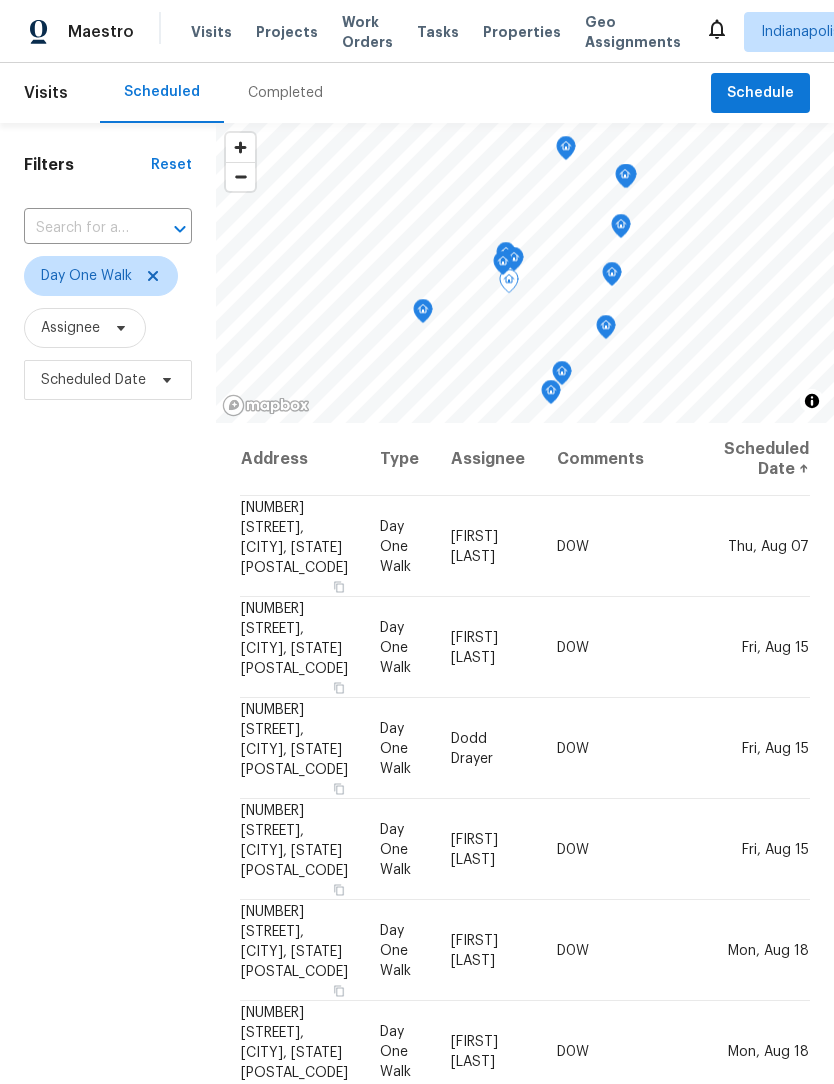 click 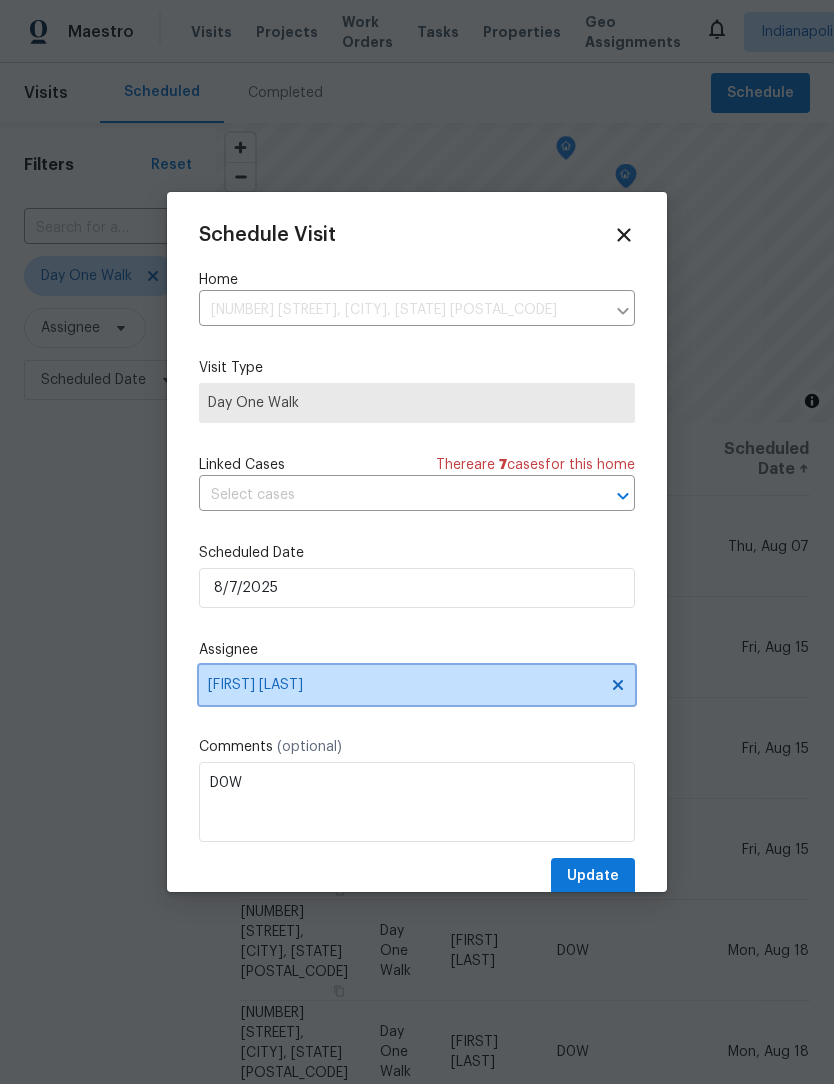 click on "[FIRST] [LAST]" at bounding box center (404, 685) 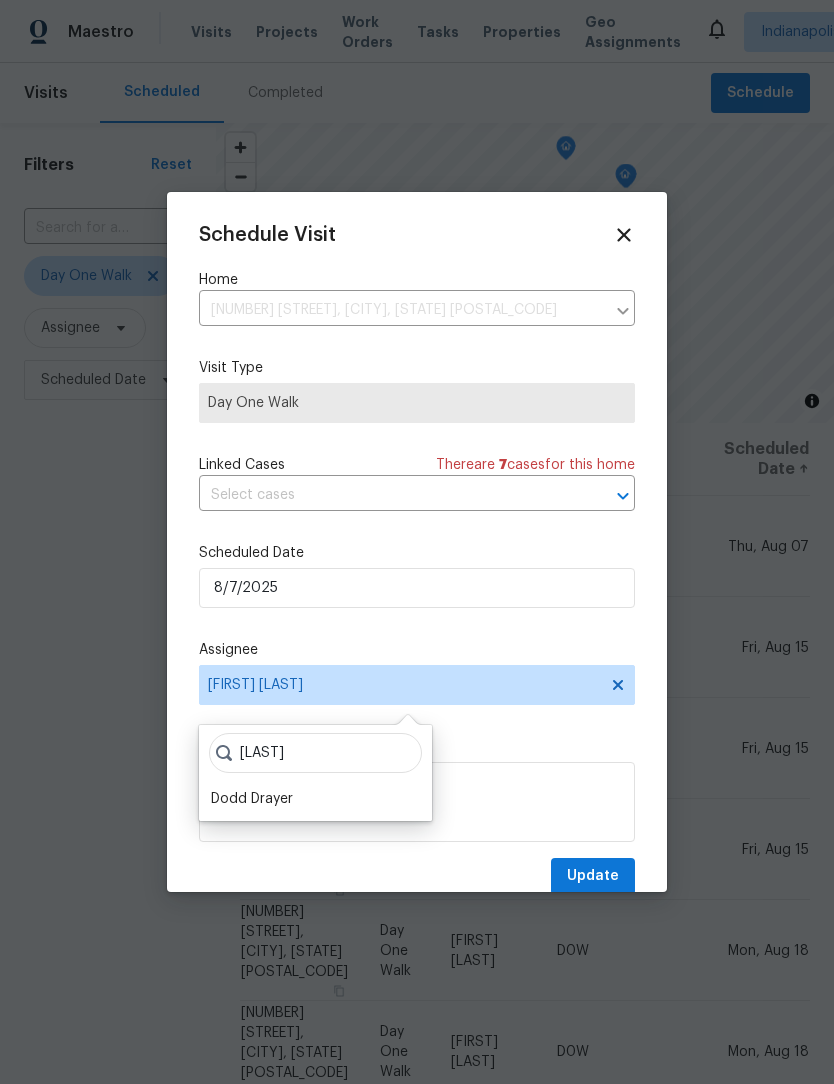 scroll, scrollTop: 41, scrollLeft: 0, axis: vertical 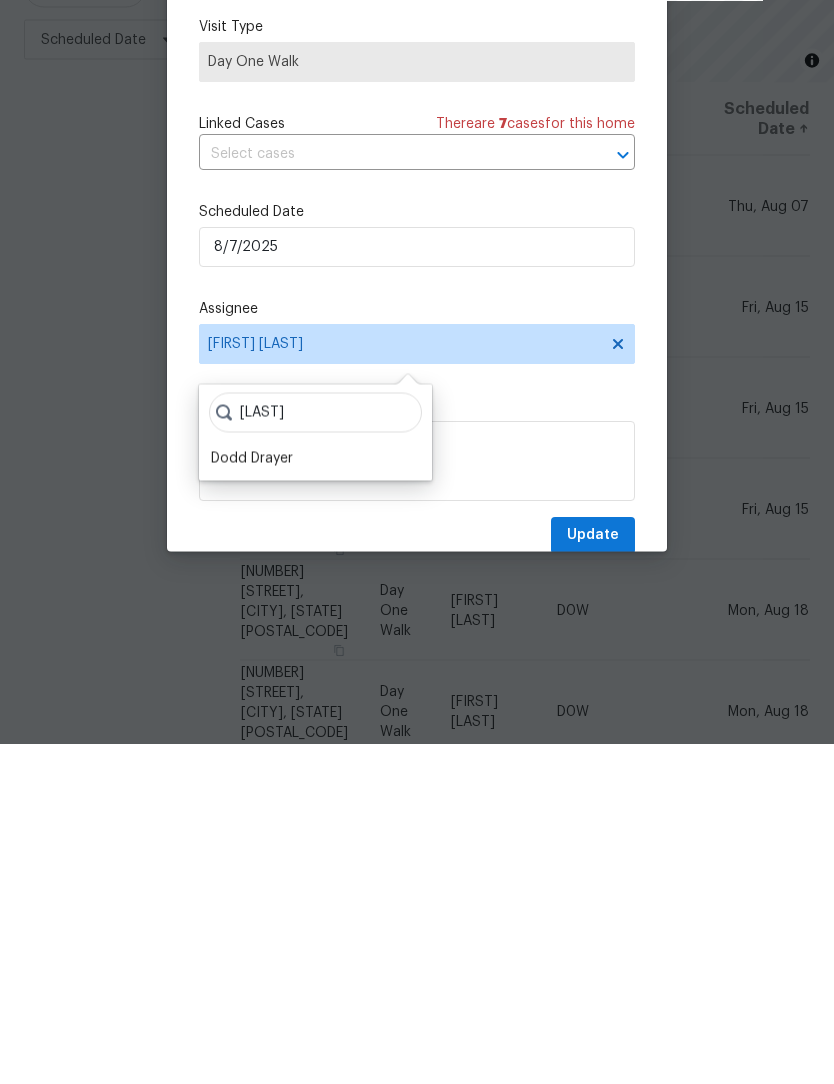 type on "Dodd" 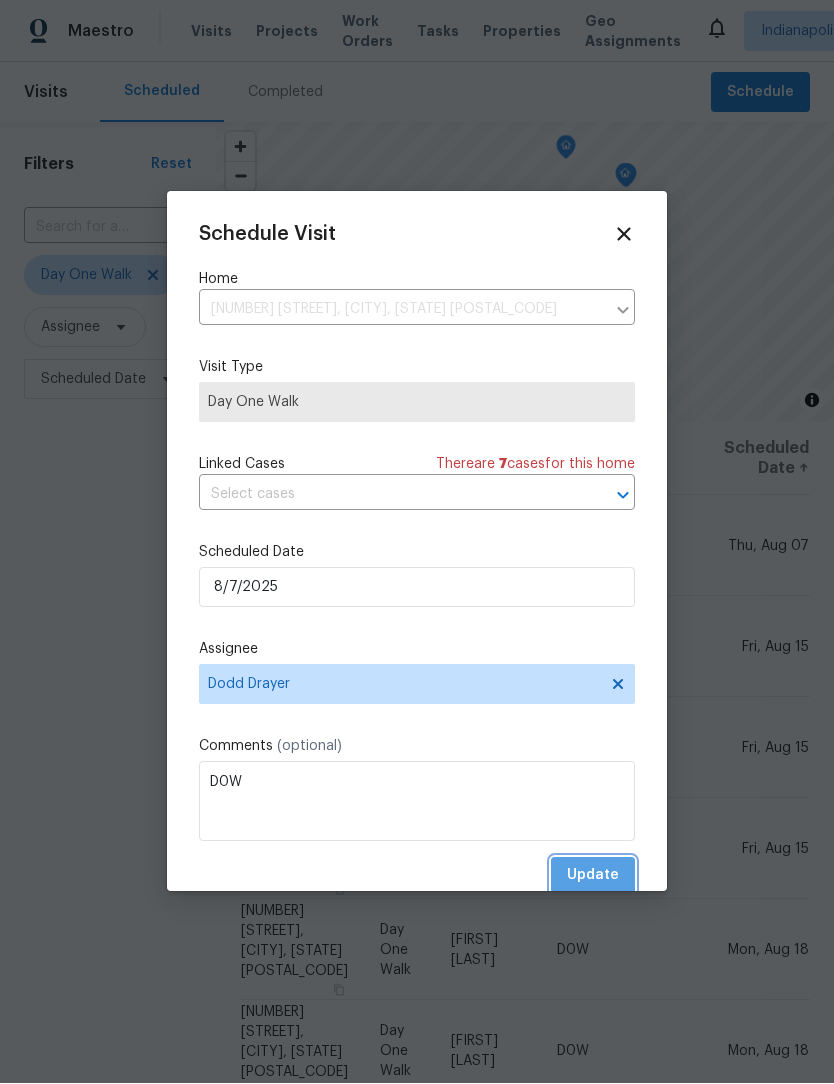 click on "Update" at bounding box center [593, 876] 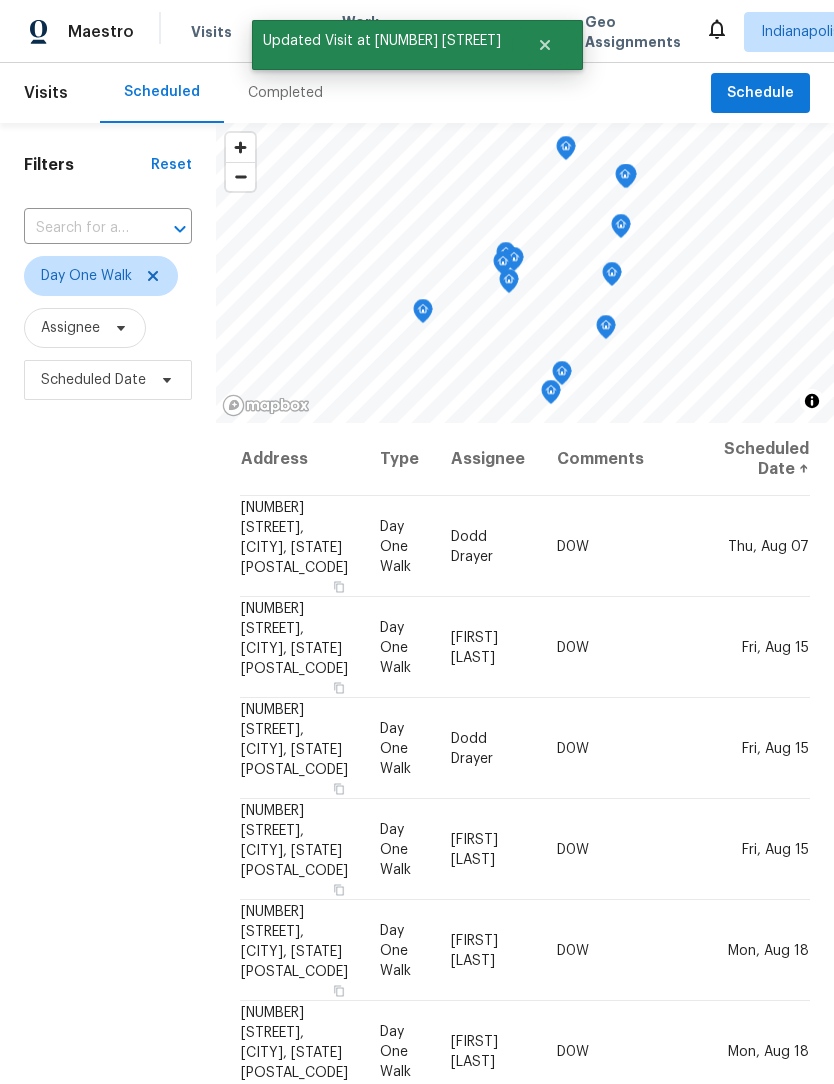scroll, scrollTop: 0, scrollLeft: 0, axis: both 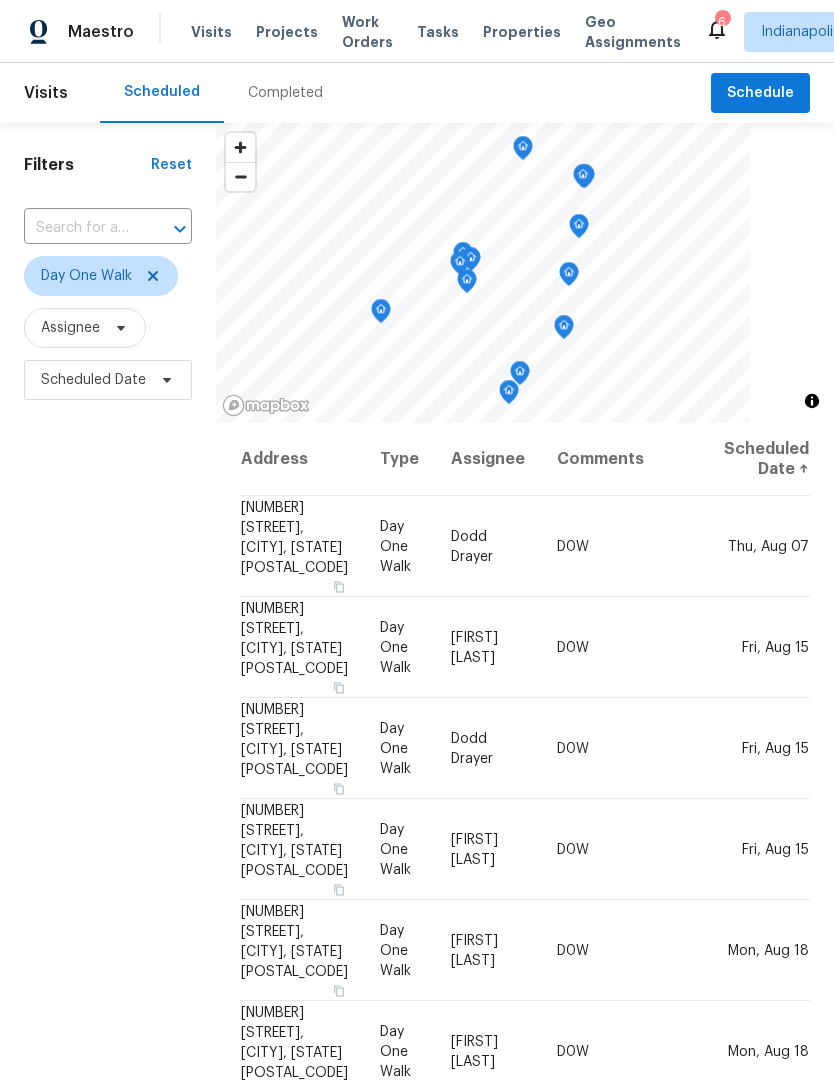 click on "Assignee" at bounding box center [108, 328] 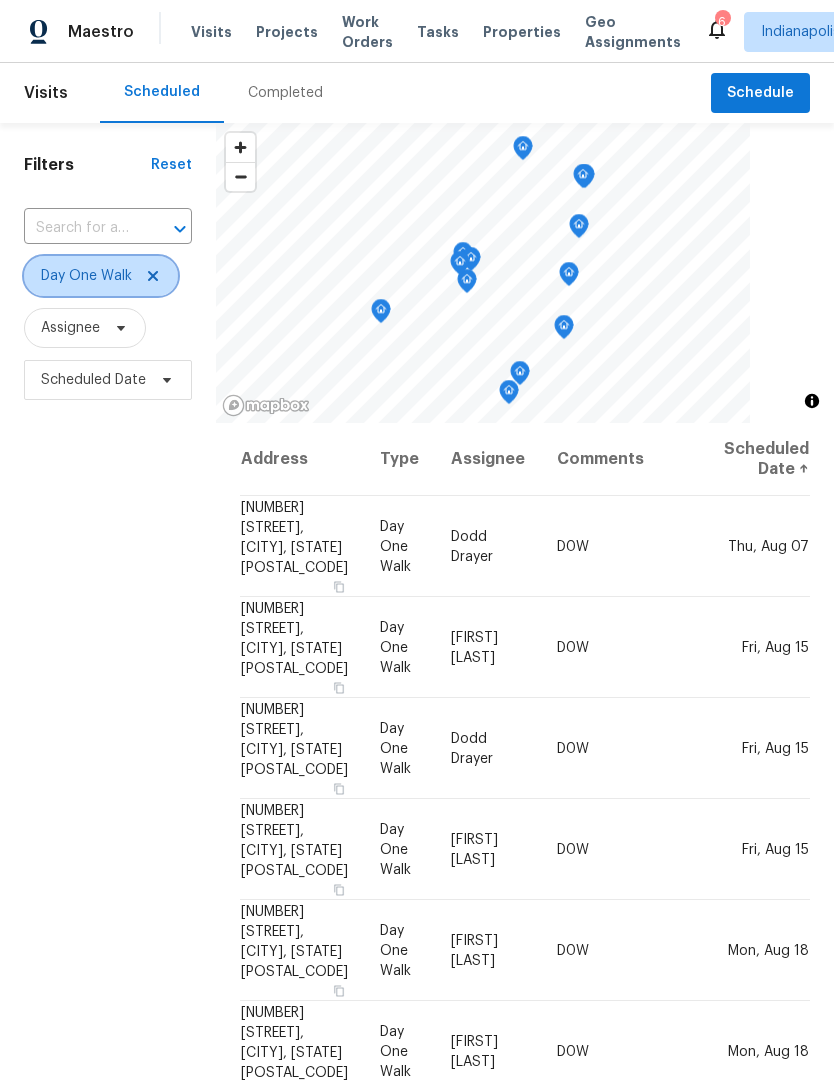 click 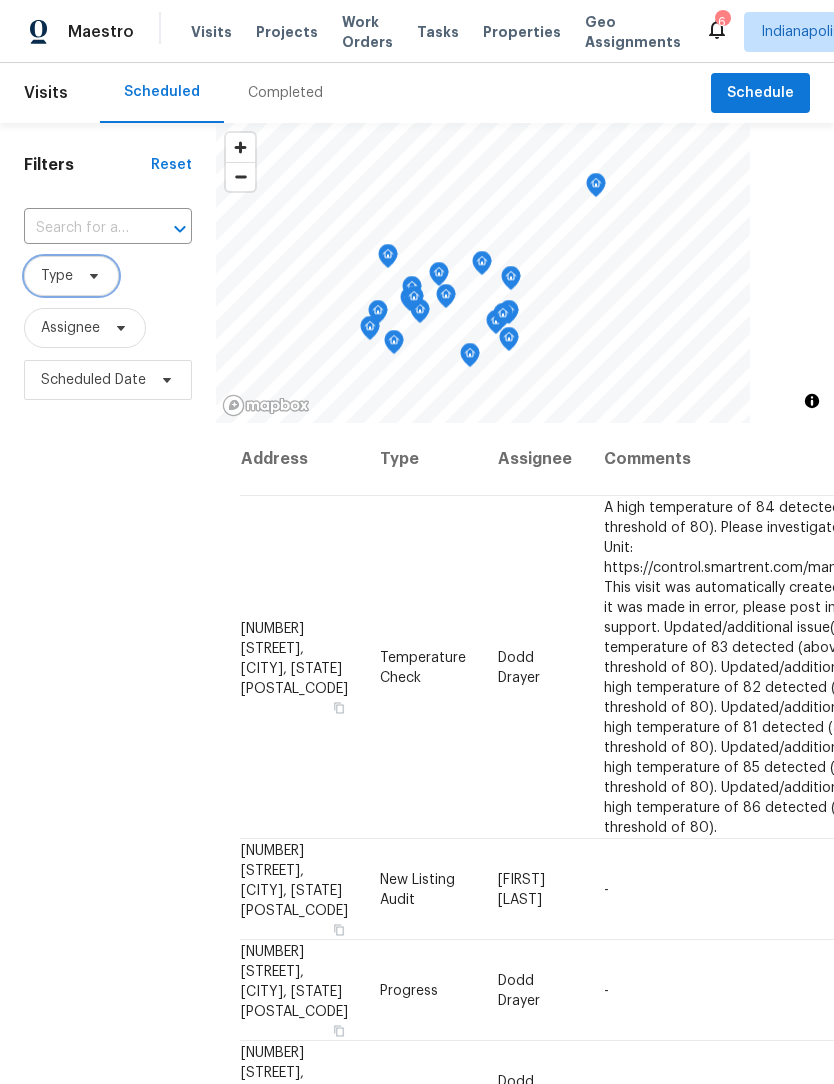 click on "Type" at bounding box center [57, 276] 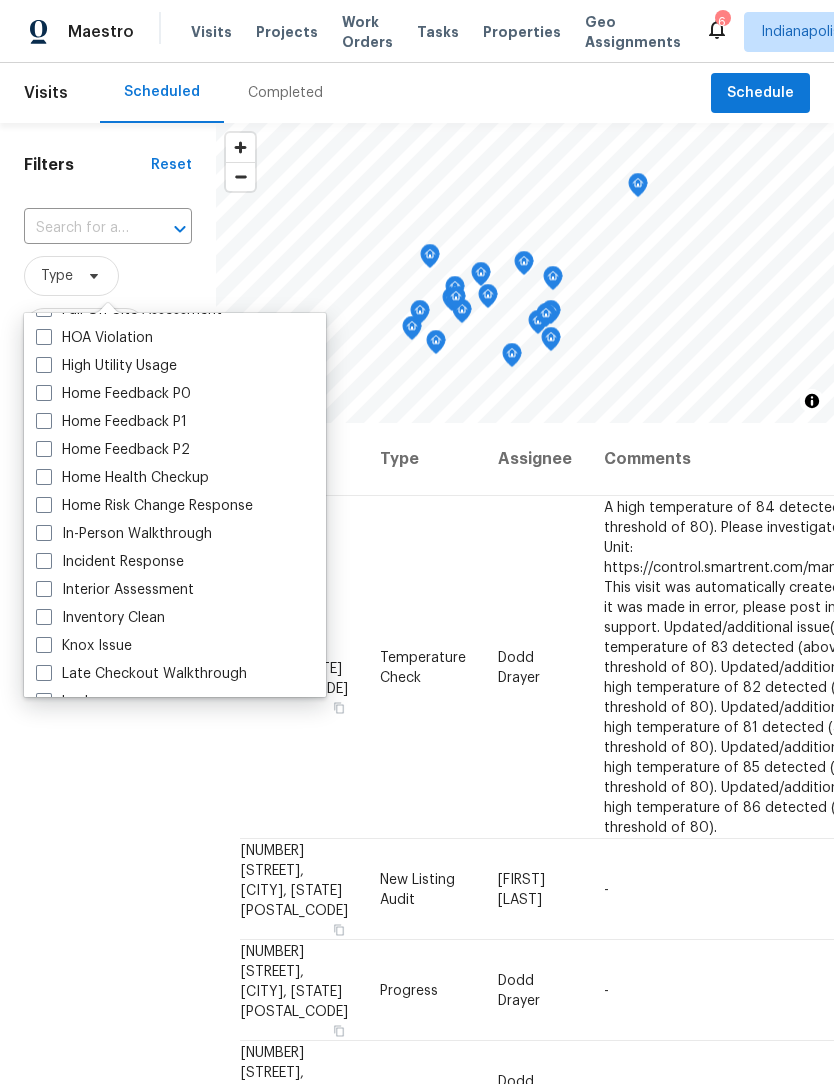 scroll, scrollTop: 583, scrollLeft: 0, axis: vertical 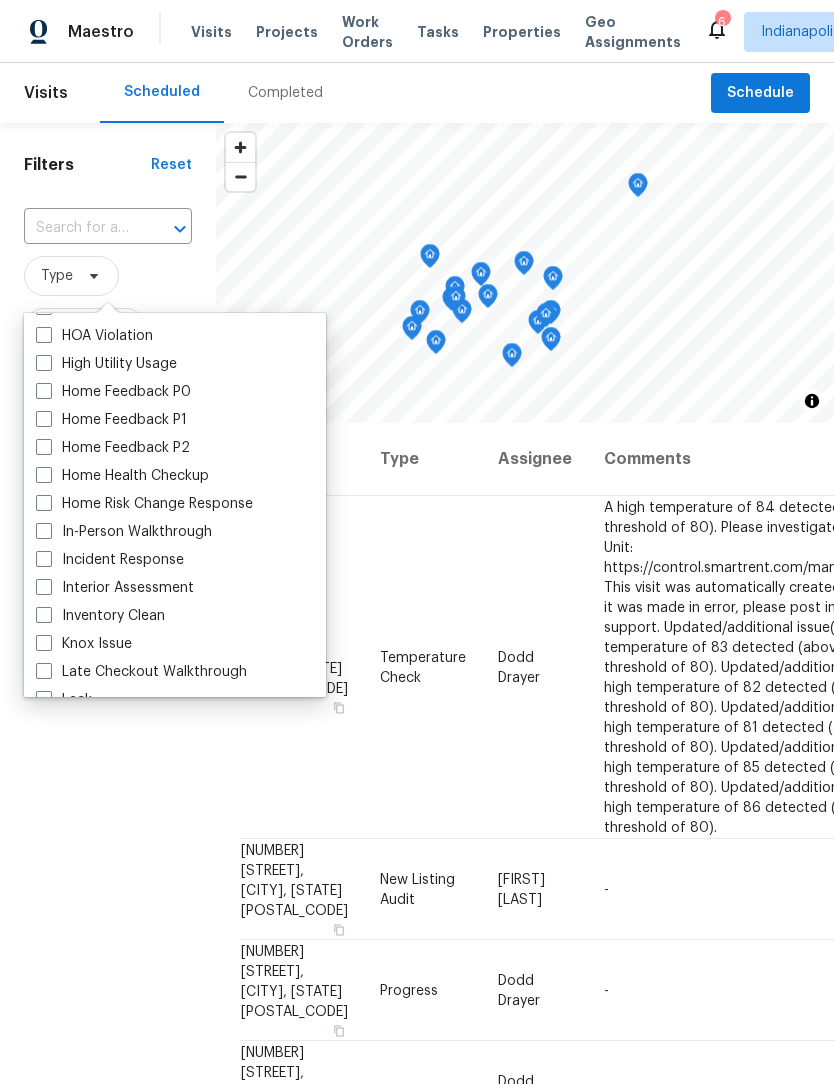 click on "In-Person Walkthrough" at bounding box center (124, 532) 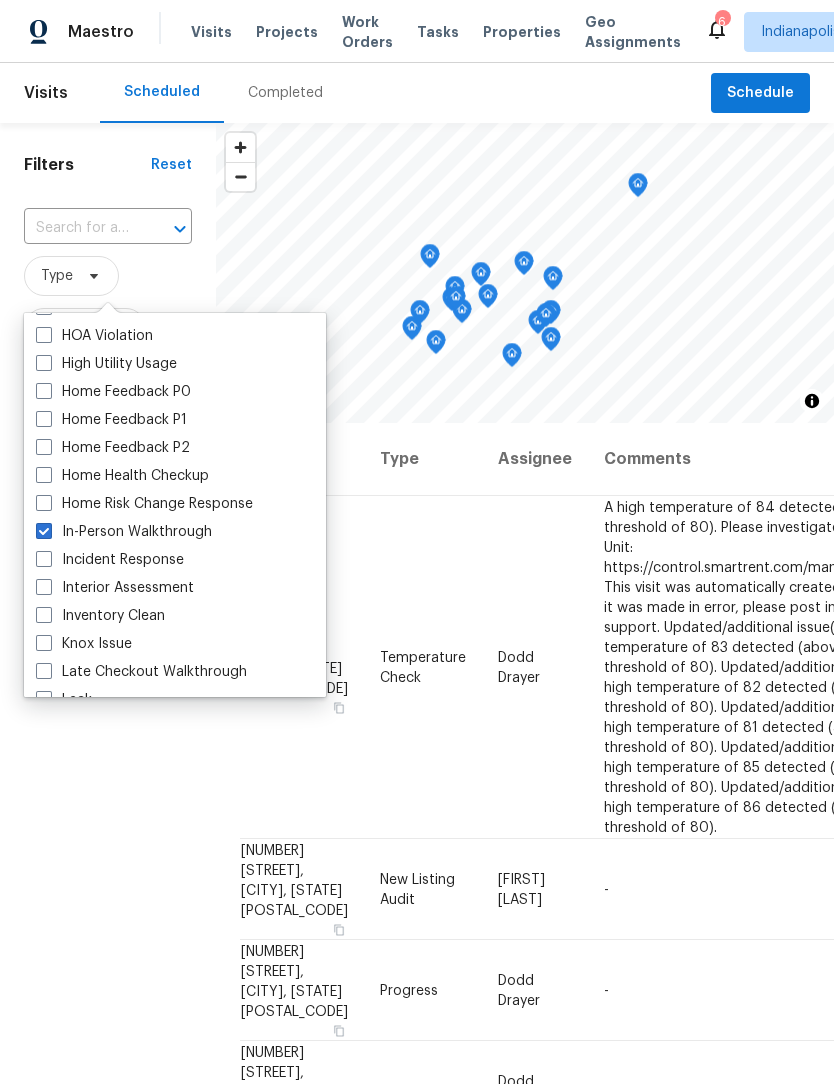 checkbox on "true" 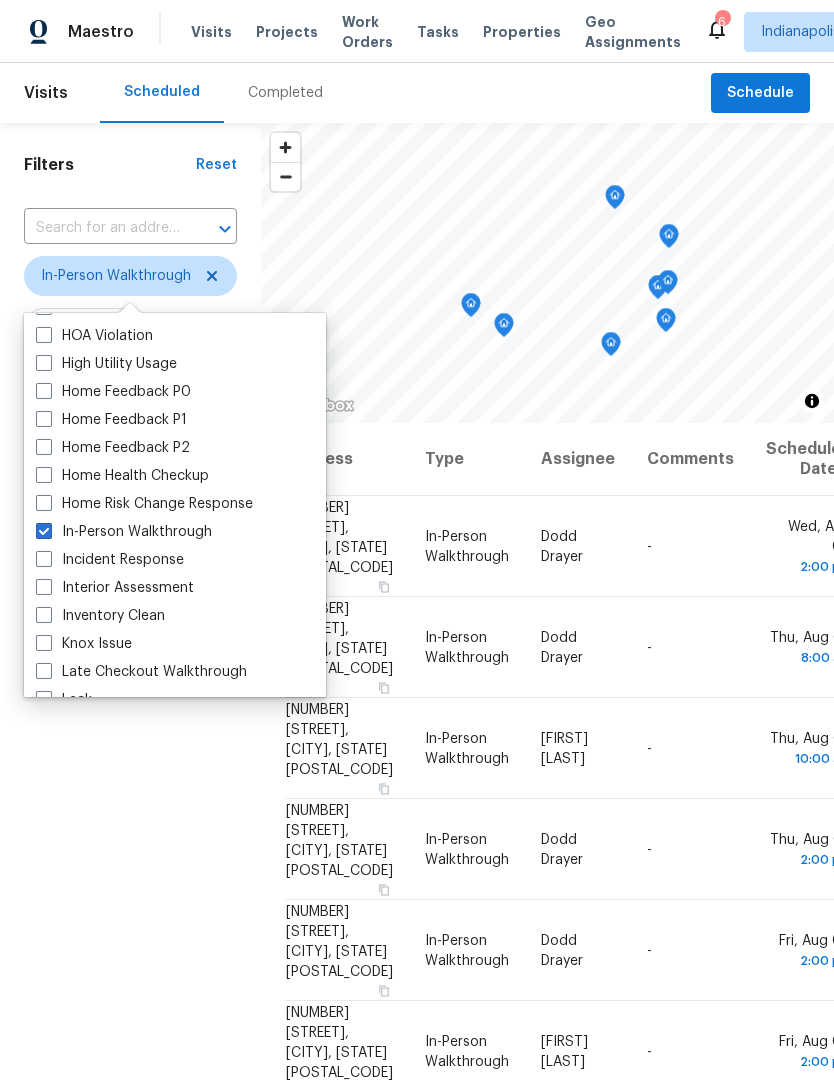 click on "Filters Reset ​ In-Person Walkthrough Assignee Scheduled Date" at bounding box center [130, 706] 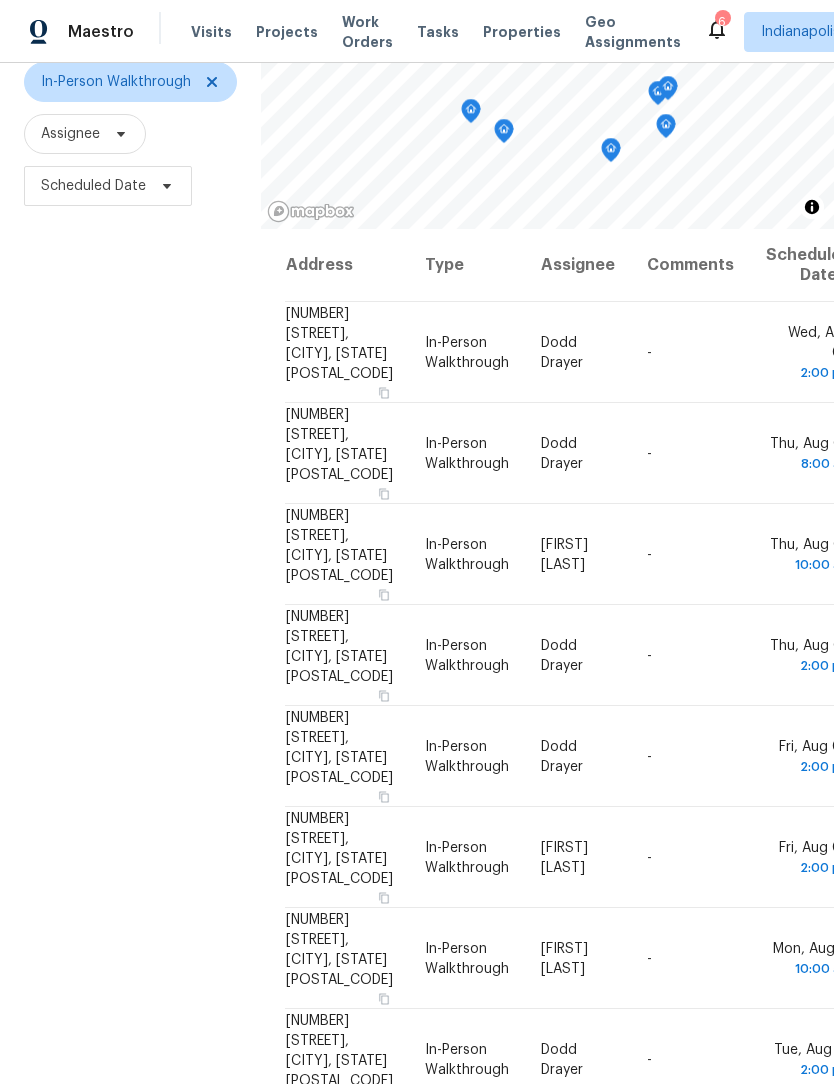 scroll, scrollTop: 193, scrollLeft: 0, axis: vertical 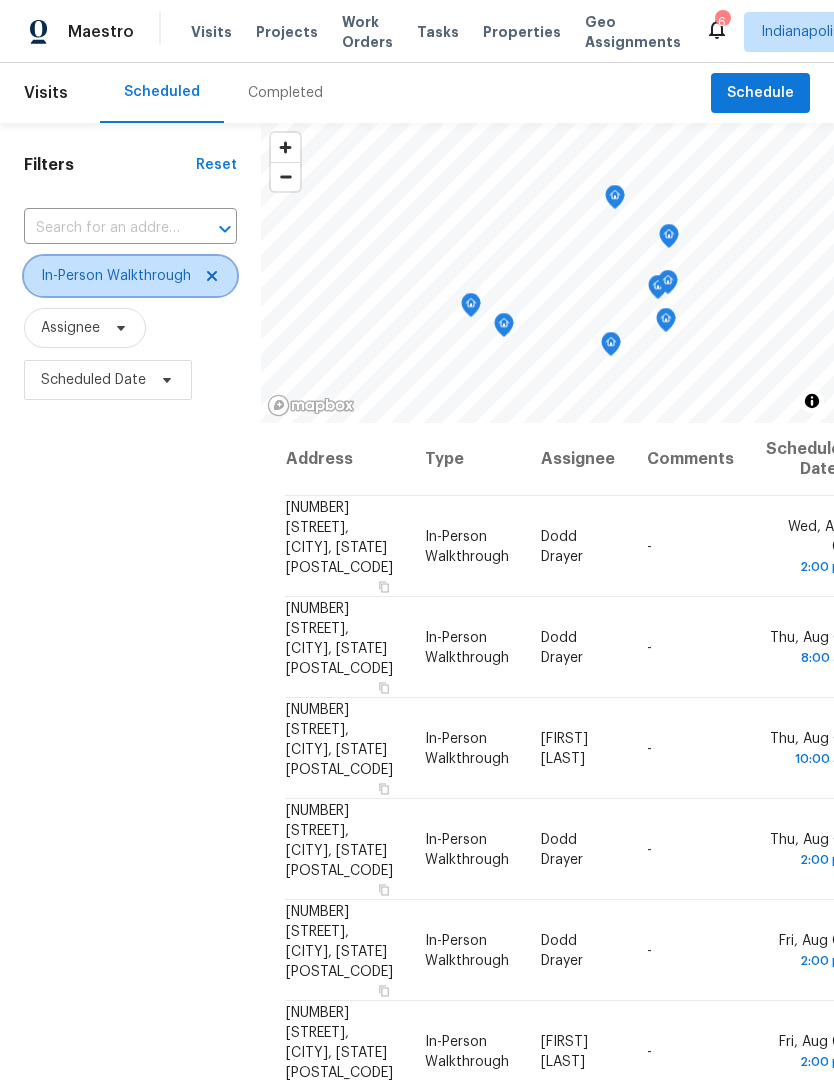 click 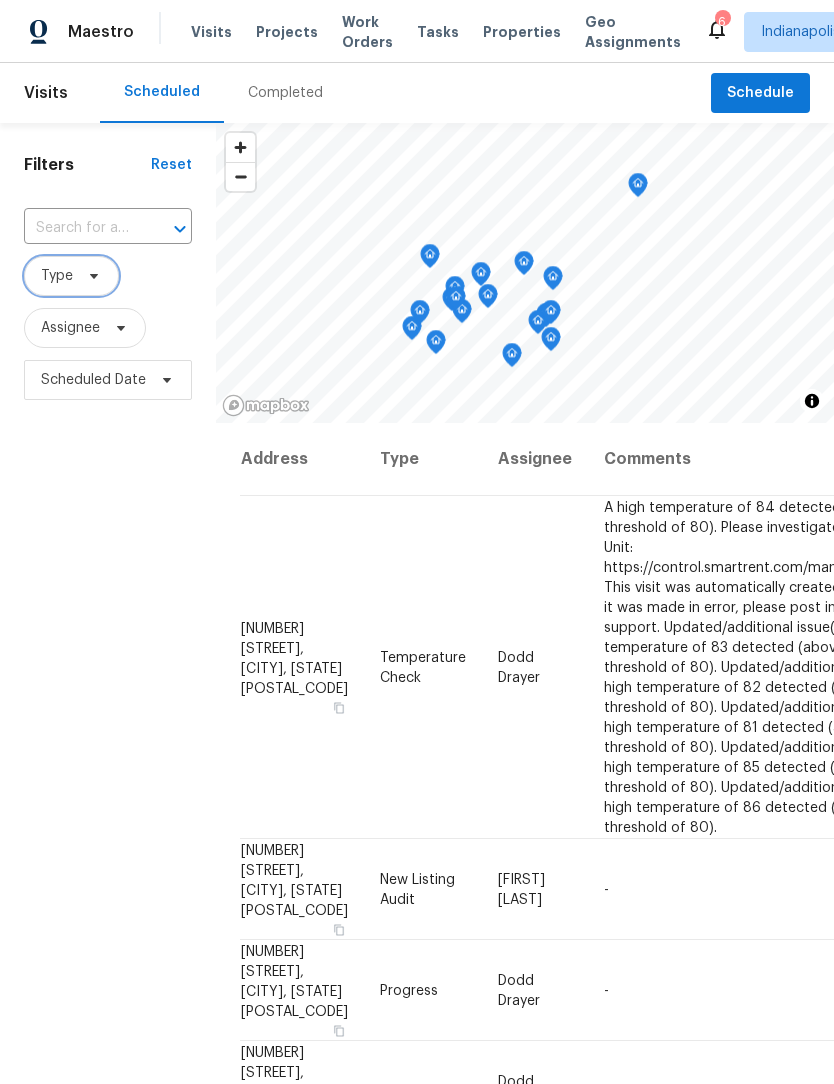 click on "Type" at bounding box center [57, 276] 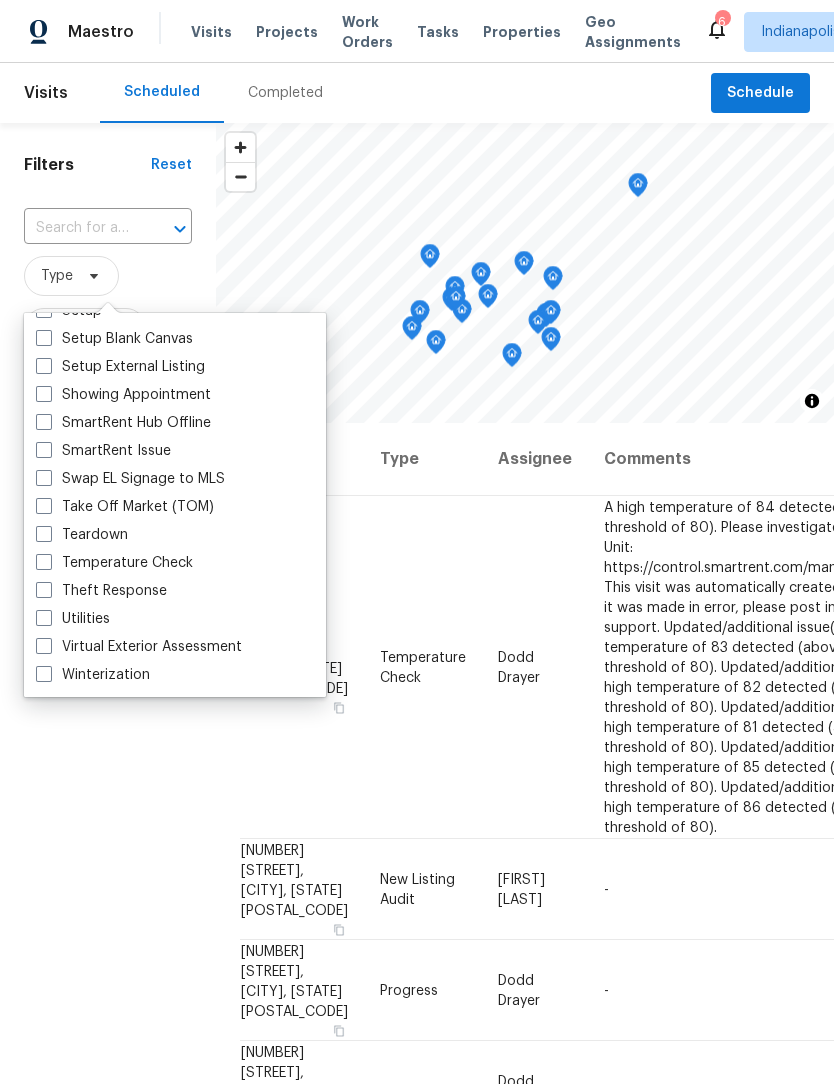 scroll, scrollTop: 1700, scrollLeft: 0, axis: vertical 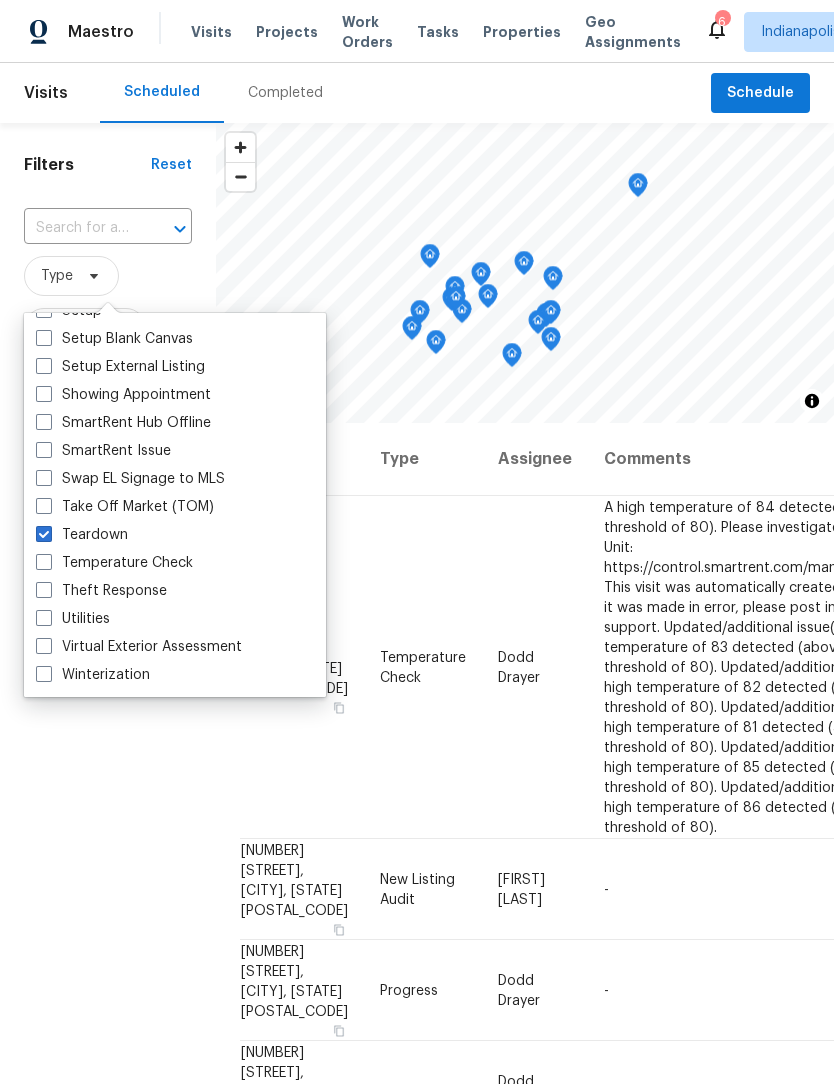 checkbox on "true" 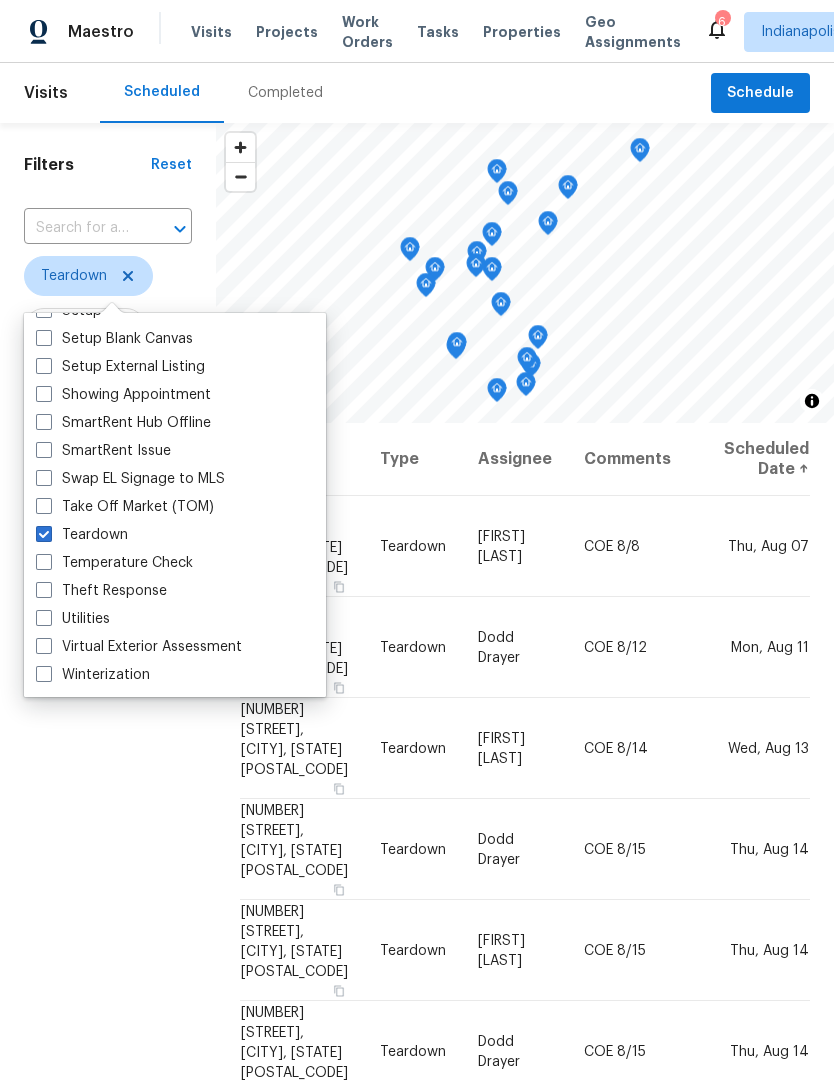 click on "Filters Reset ​ Teardown Assignee Scheduled Date" at bounding box center (108, 706) 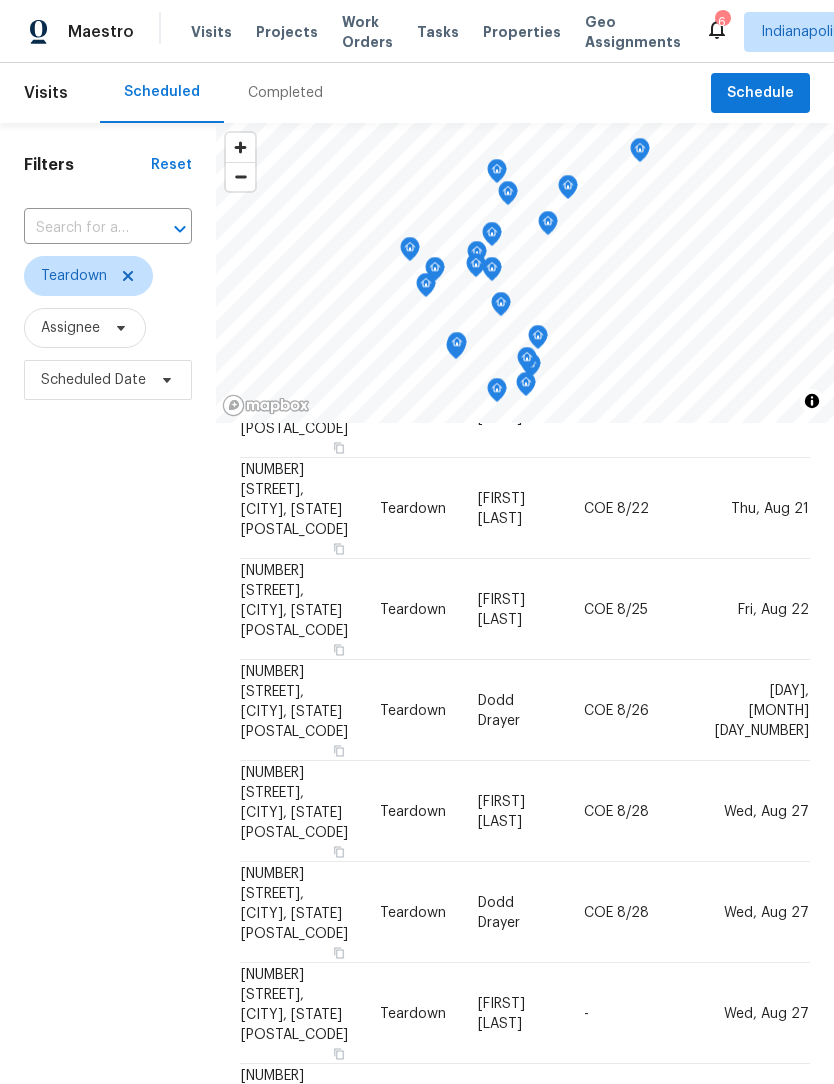 scroll, scrollTop: 946, scrollLeft: 0, axis: vertical 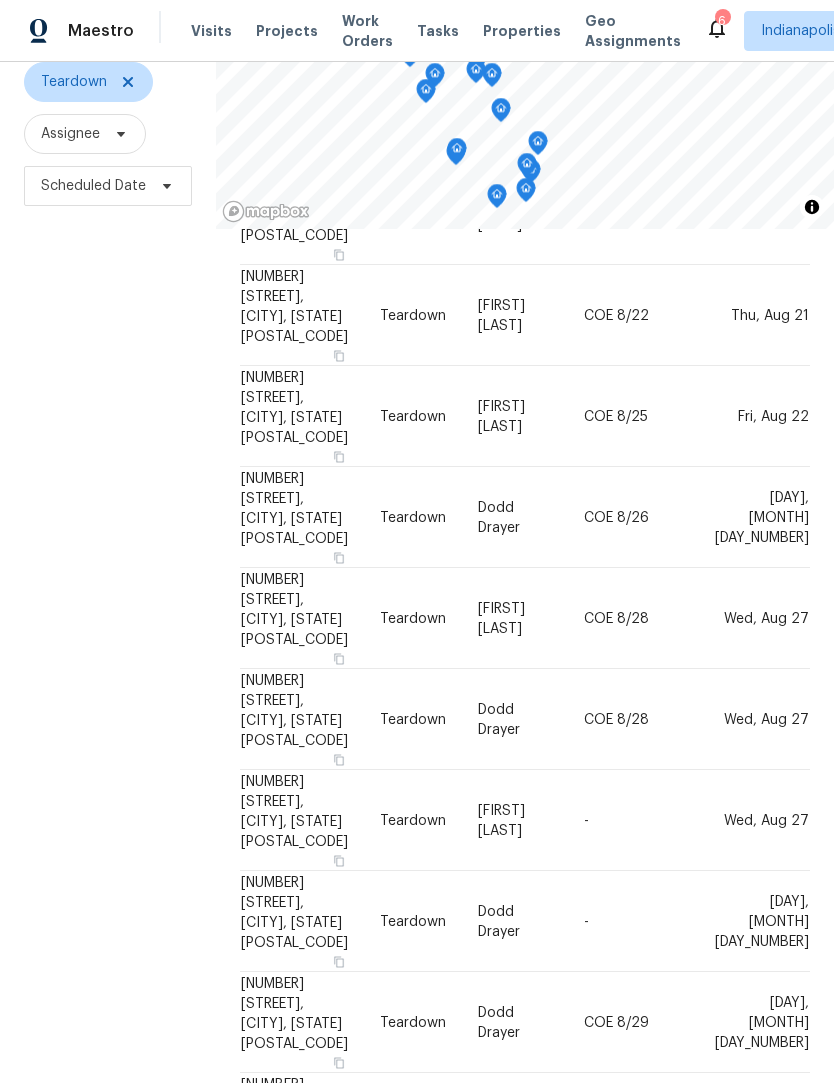 click 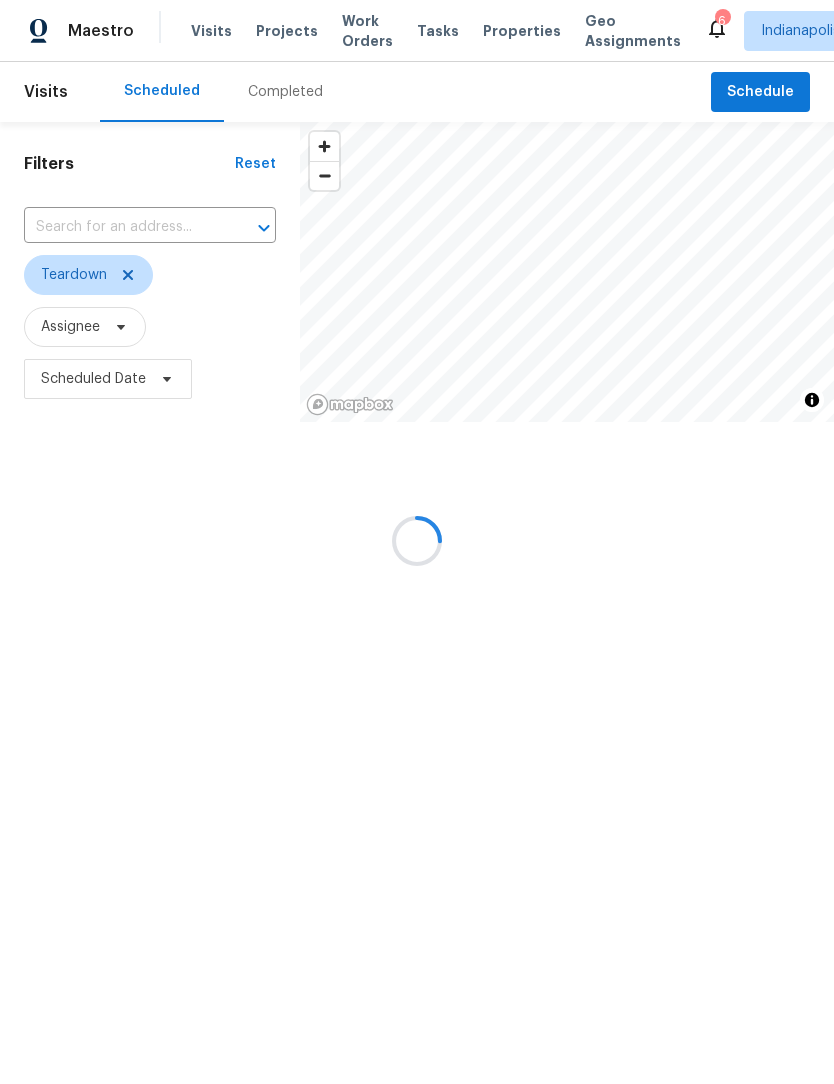 scroll, scrollTop: 0, scrollLeft: 0, axis: both 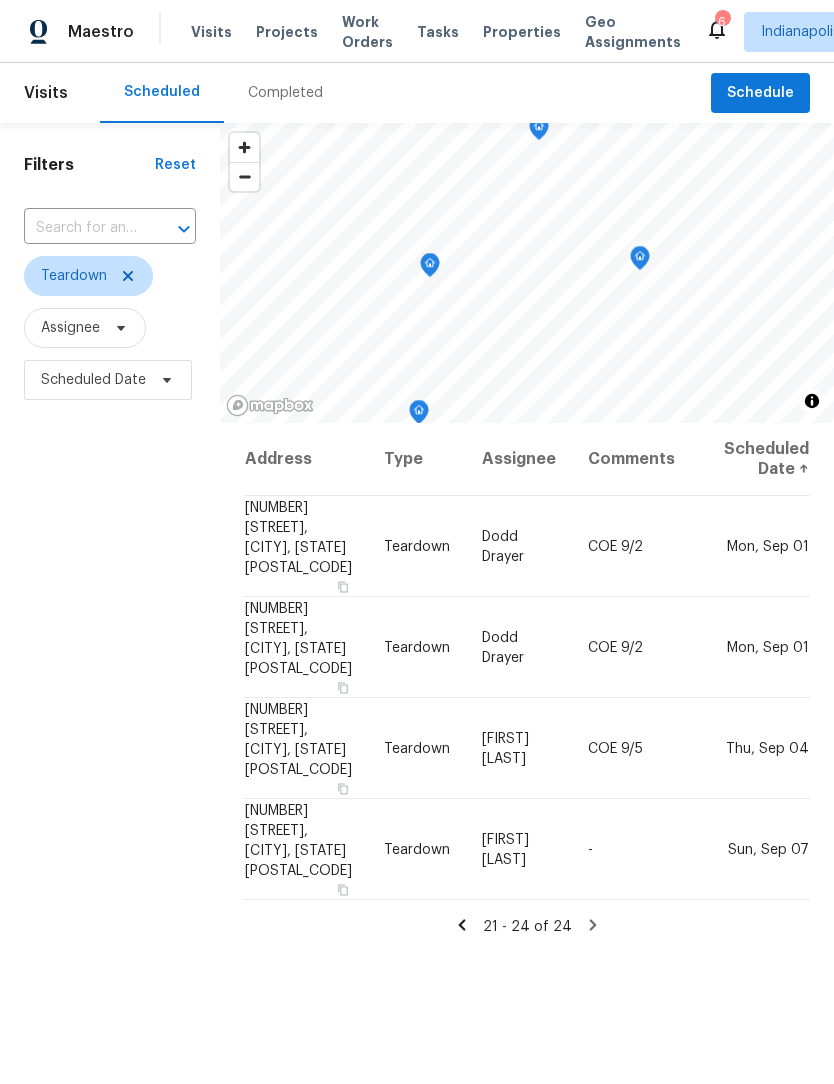 click 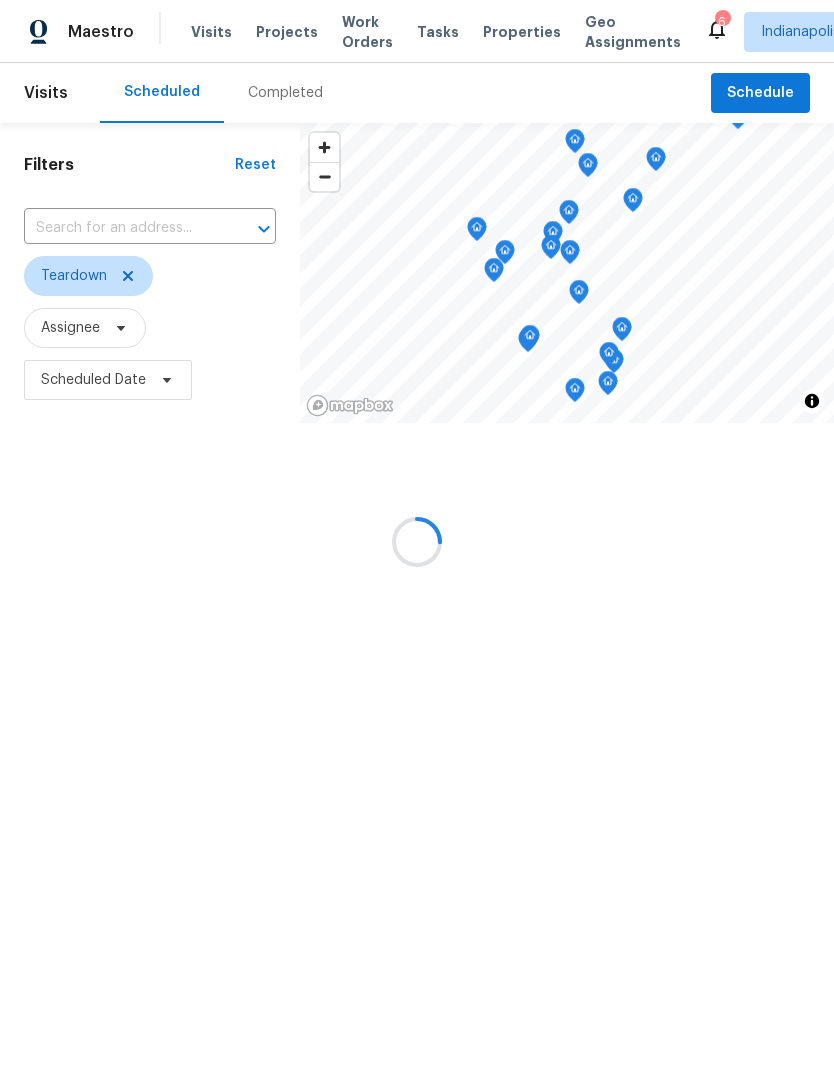 scroll, scrollTop: 0, scrollLeft: 0, axis: both 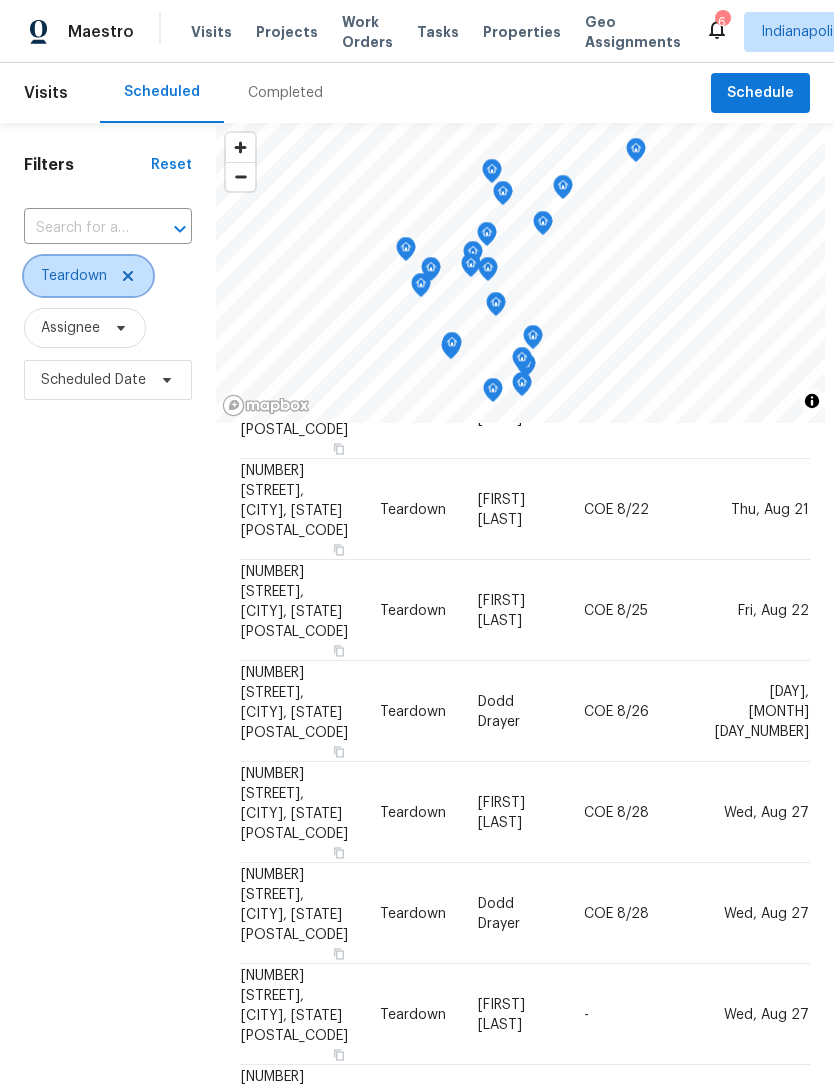 click 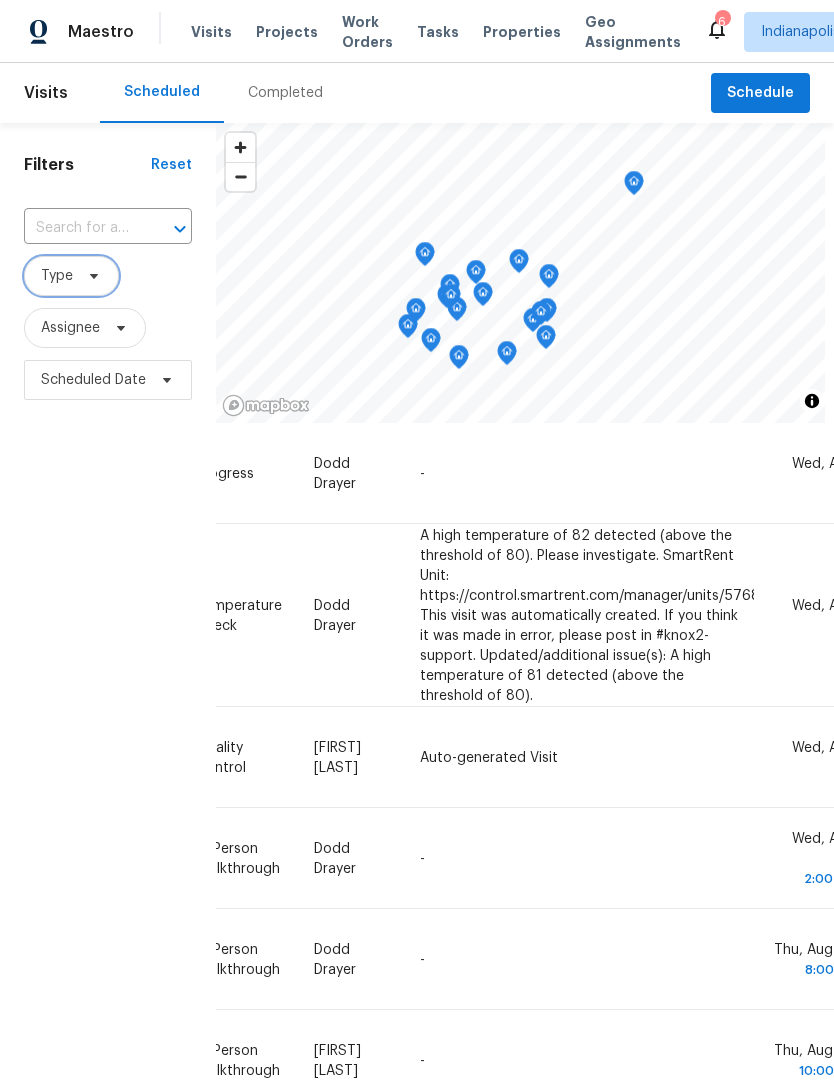 scroll, scrollTop: 622, scrollLeft: 178, axis: both 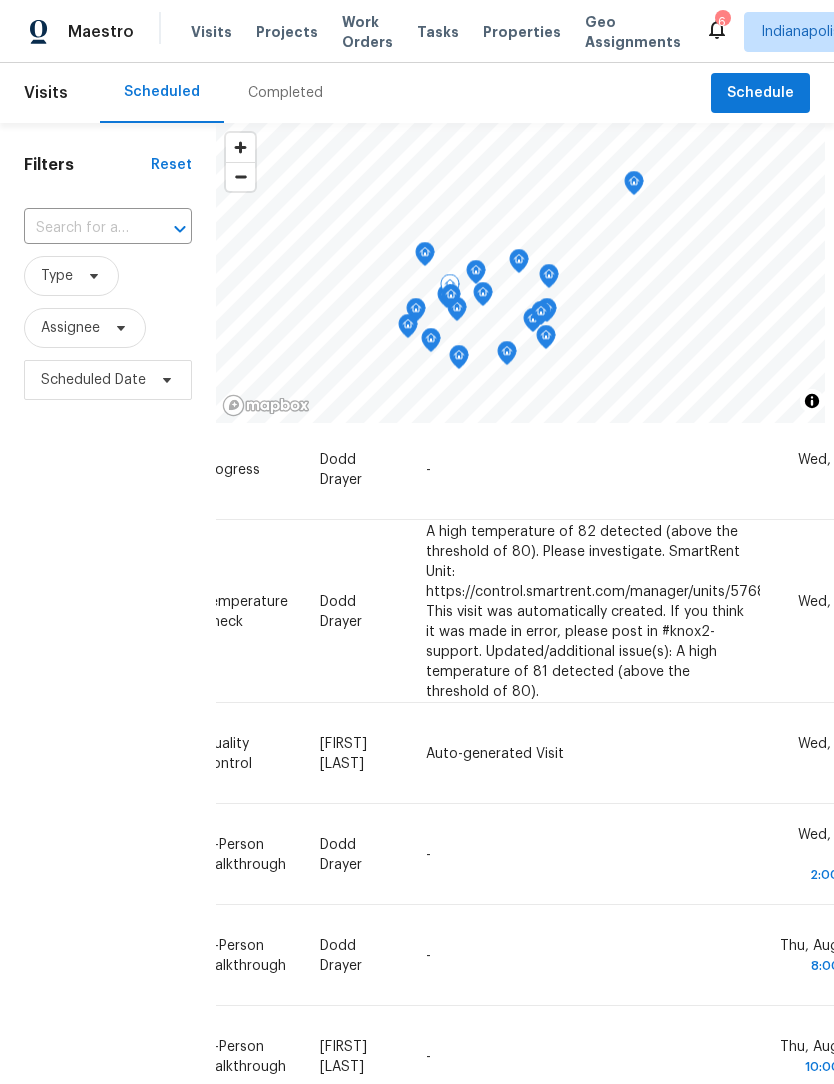 click 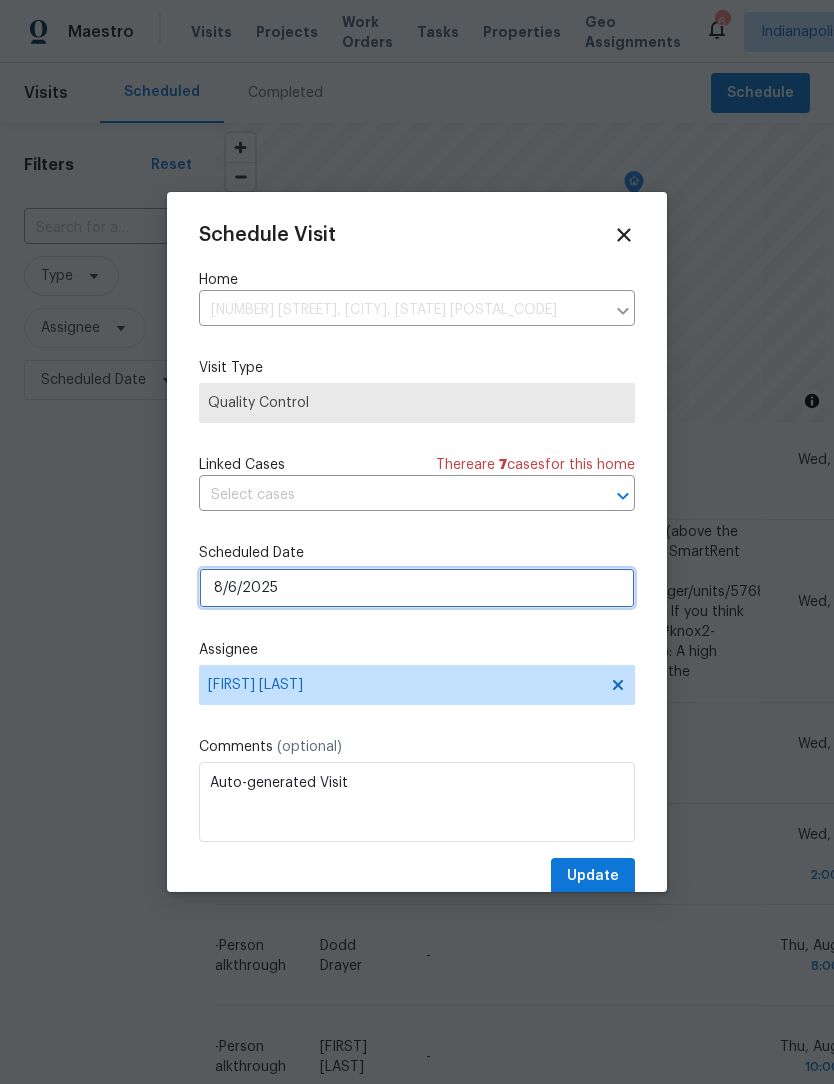 click on "8/6/2025" at bounding box center (417, 588) 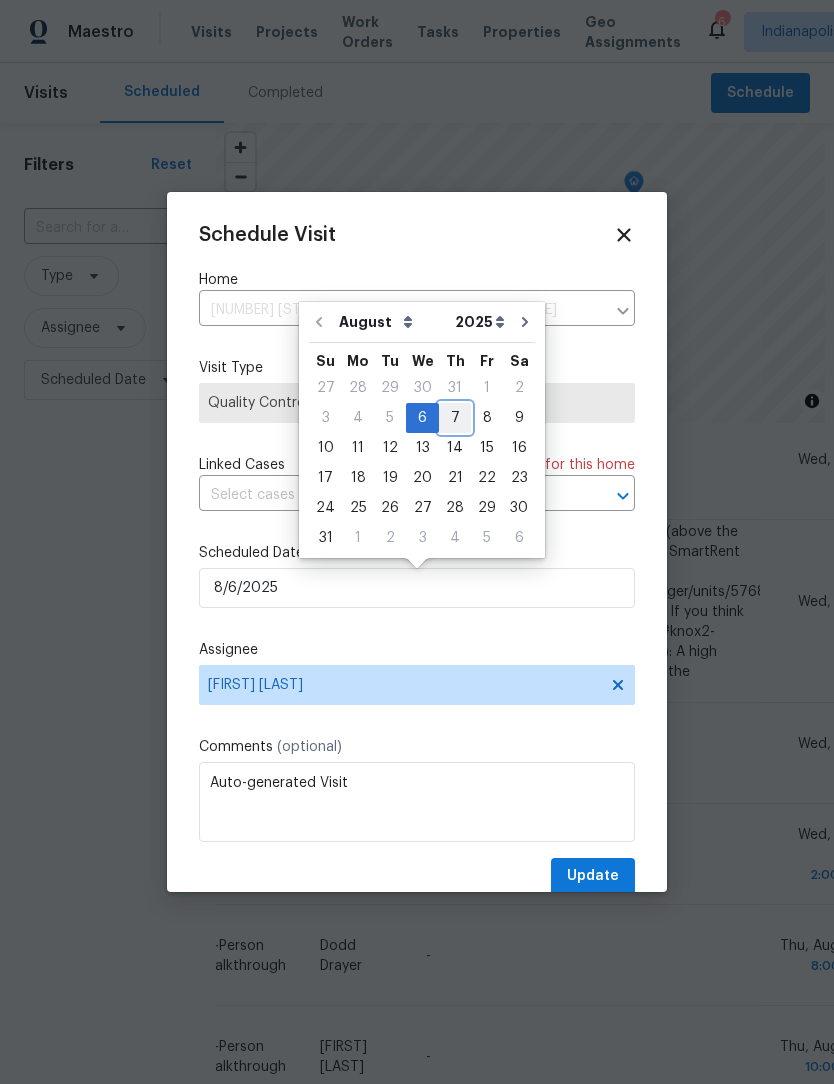 click on "7" at bounding box center (455, 418) 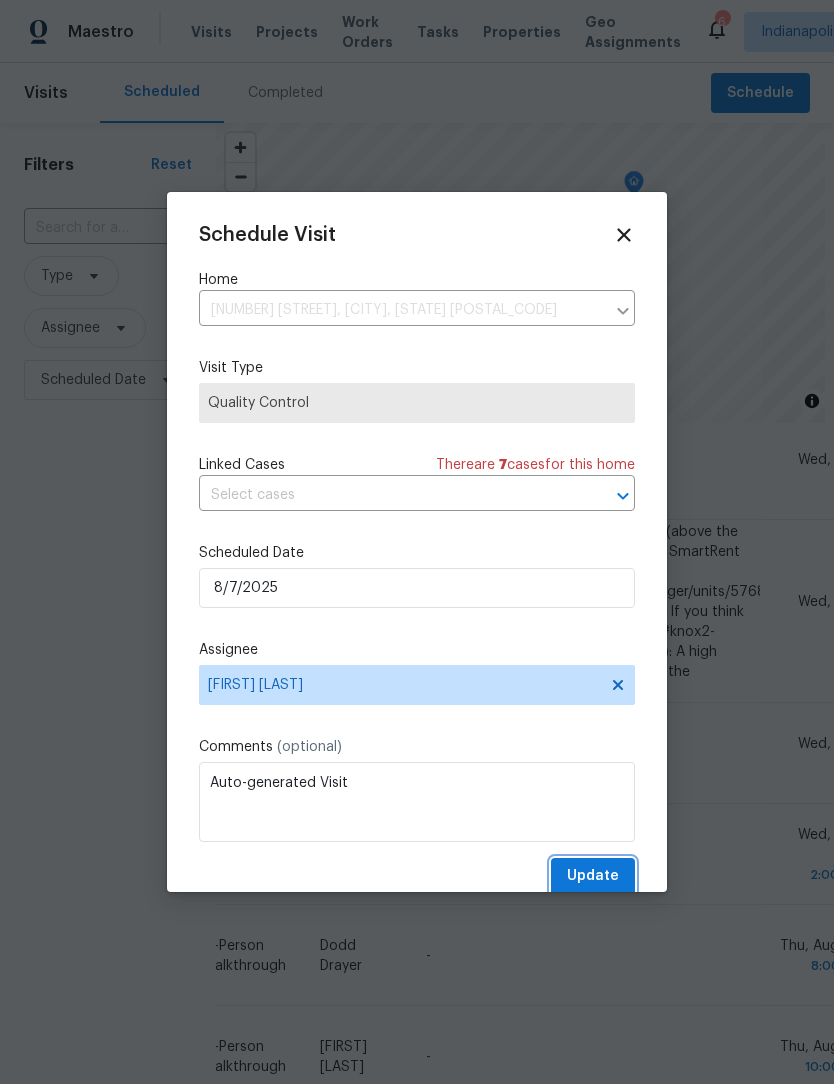 click on "Update" at bounding box center (593, 876) 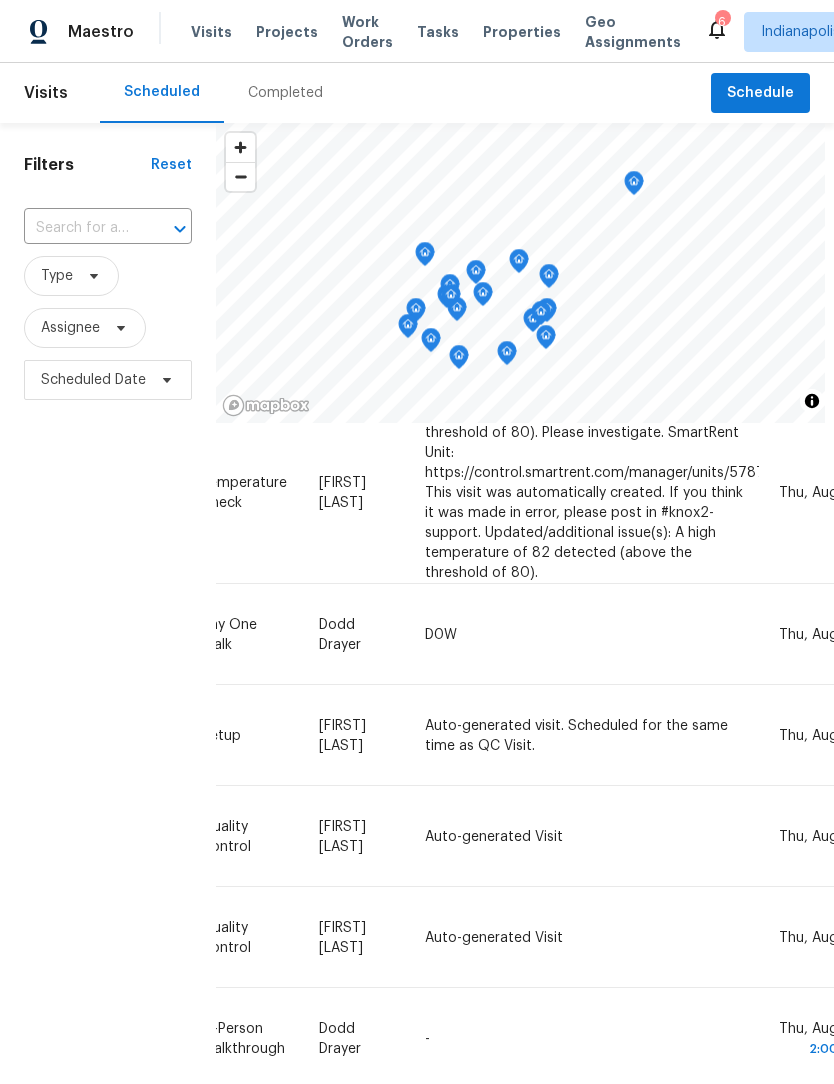 scroll, scrollTop: 1227, scrollLeft: 178, axis: both 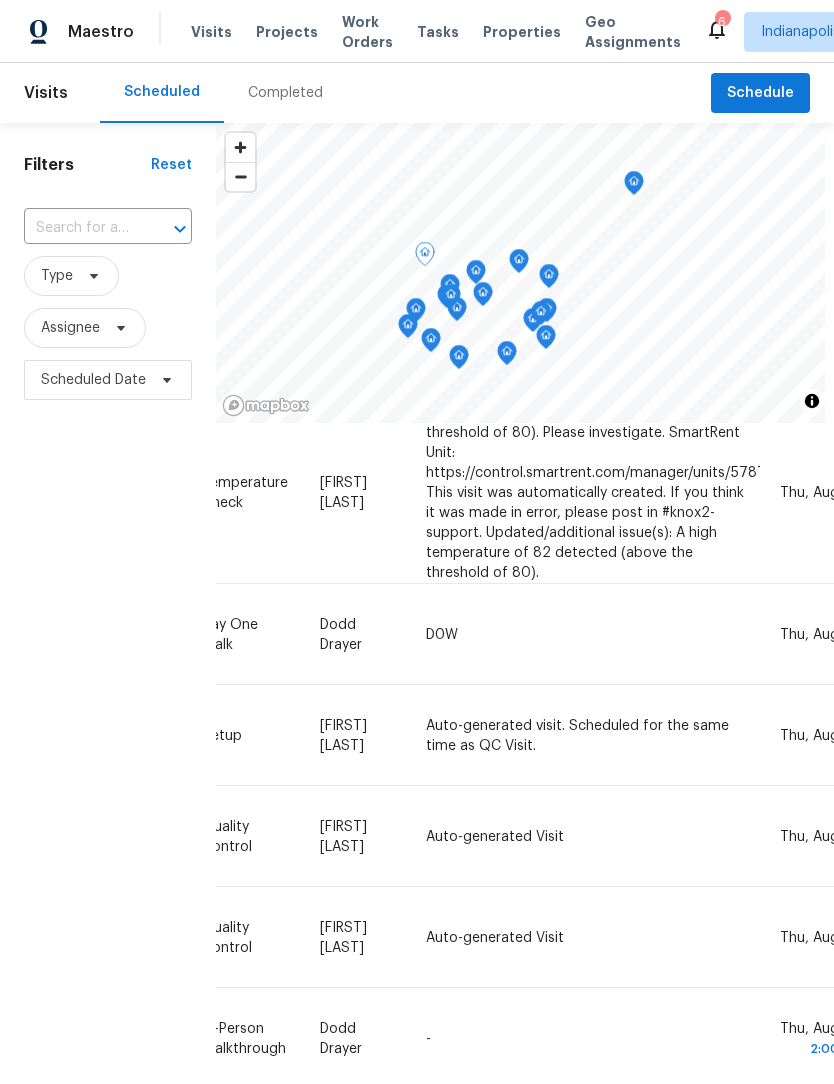 click 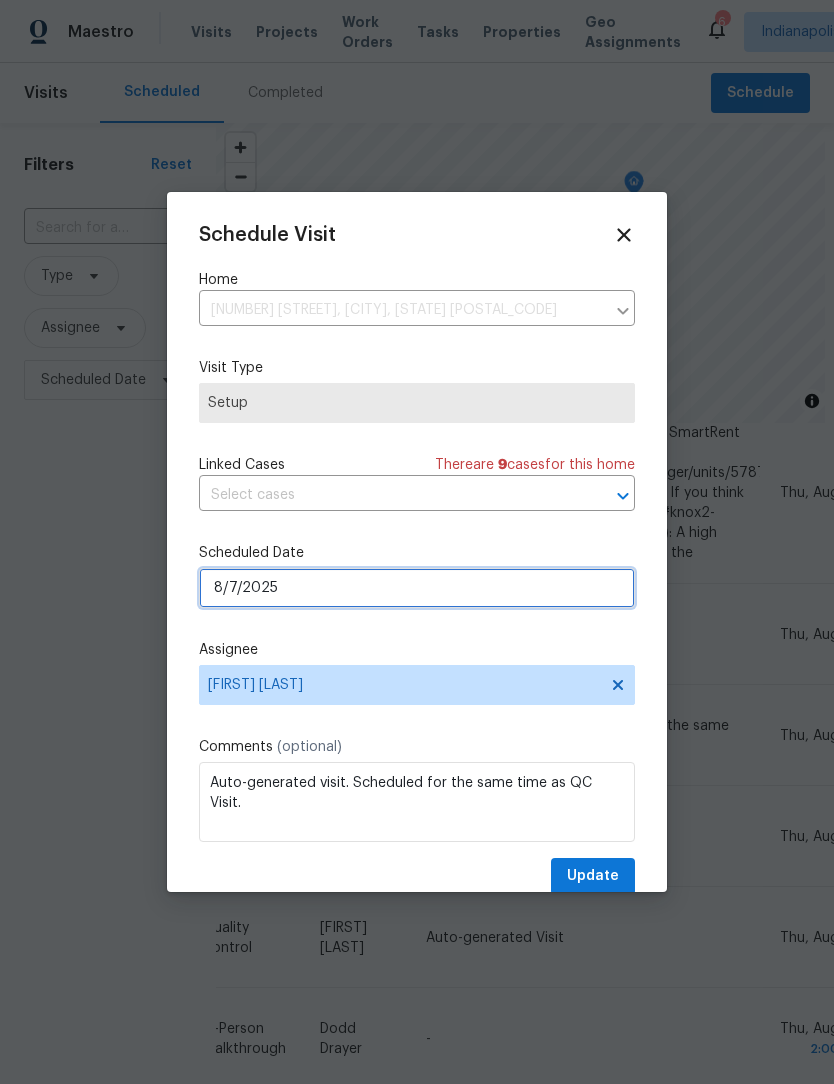 click on "8/7/2025" at bounding box center [417, 588] 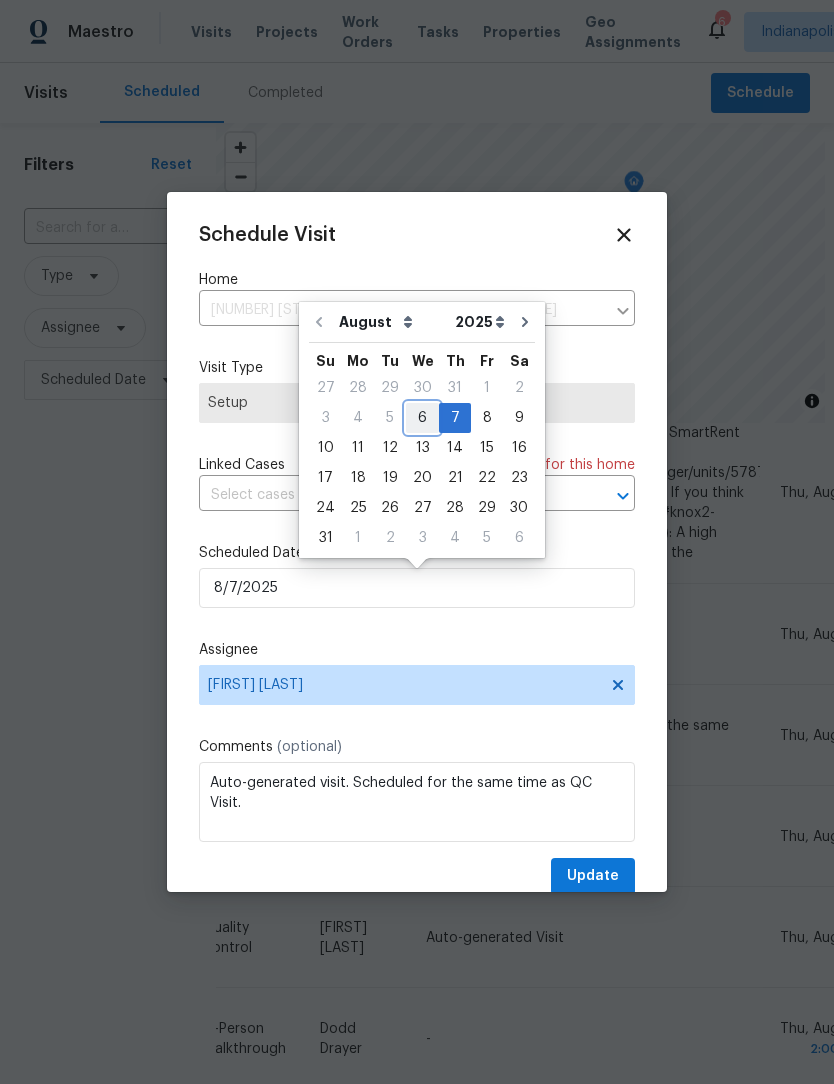 click on "6" at bounding box center (422, 418) 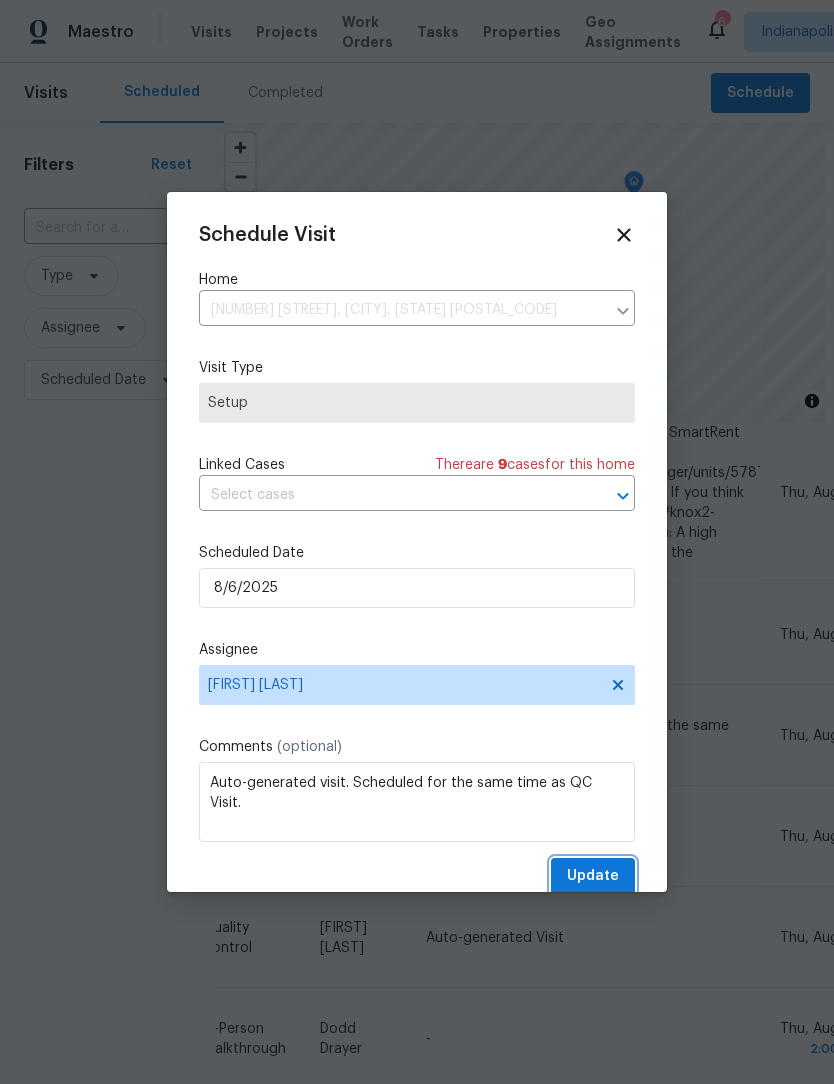 click on "Update" at bounding box center (593, 876) 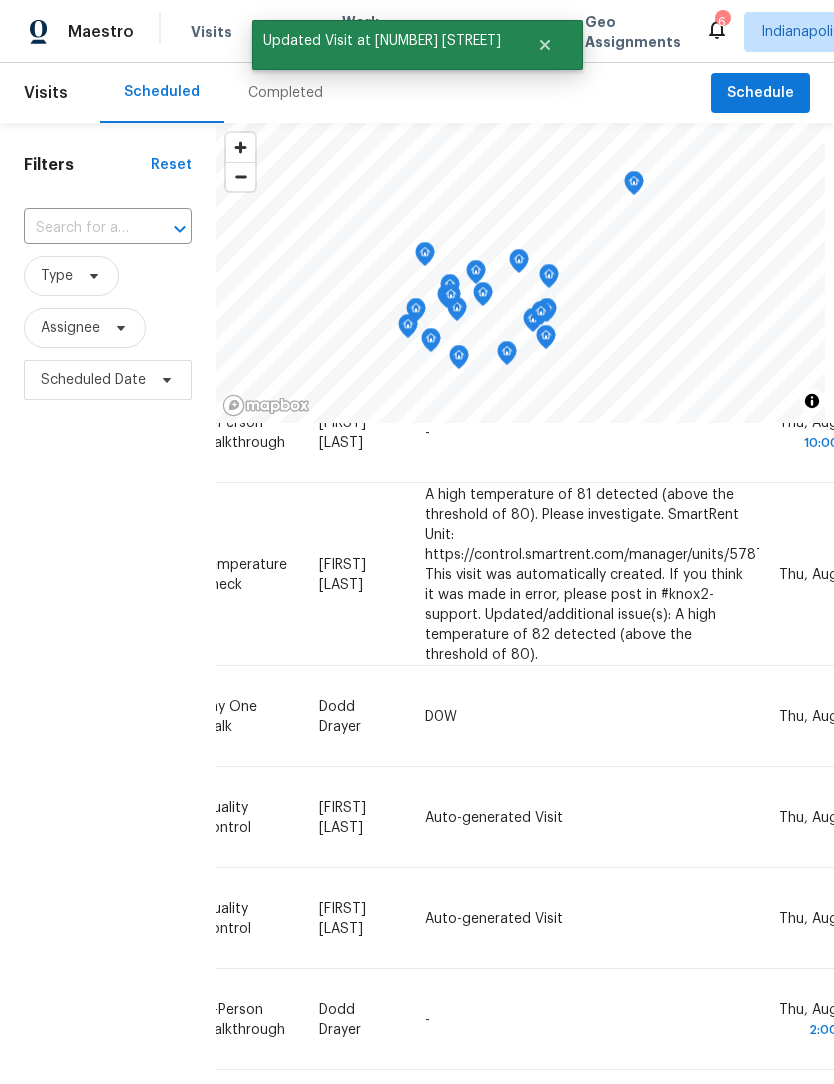 scroll, scrollTop: 1245, scrollLeft: 178, axis: both 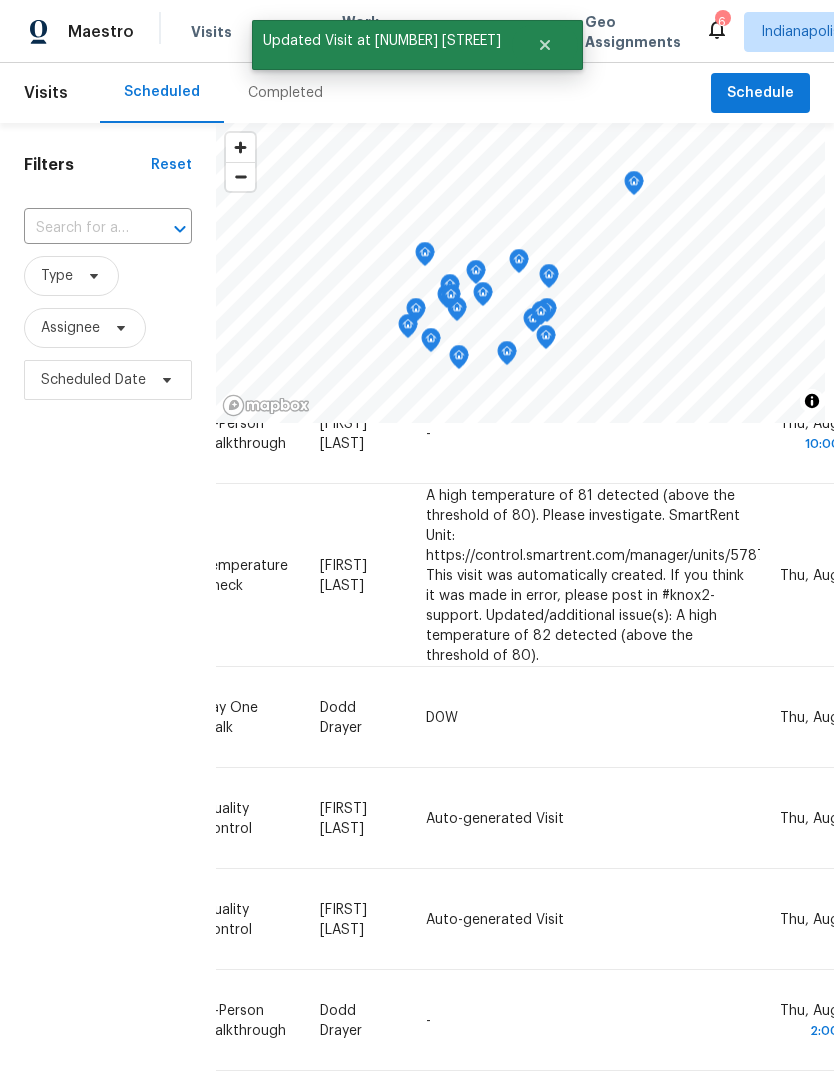 click 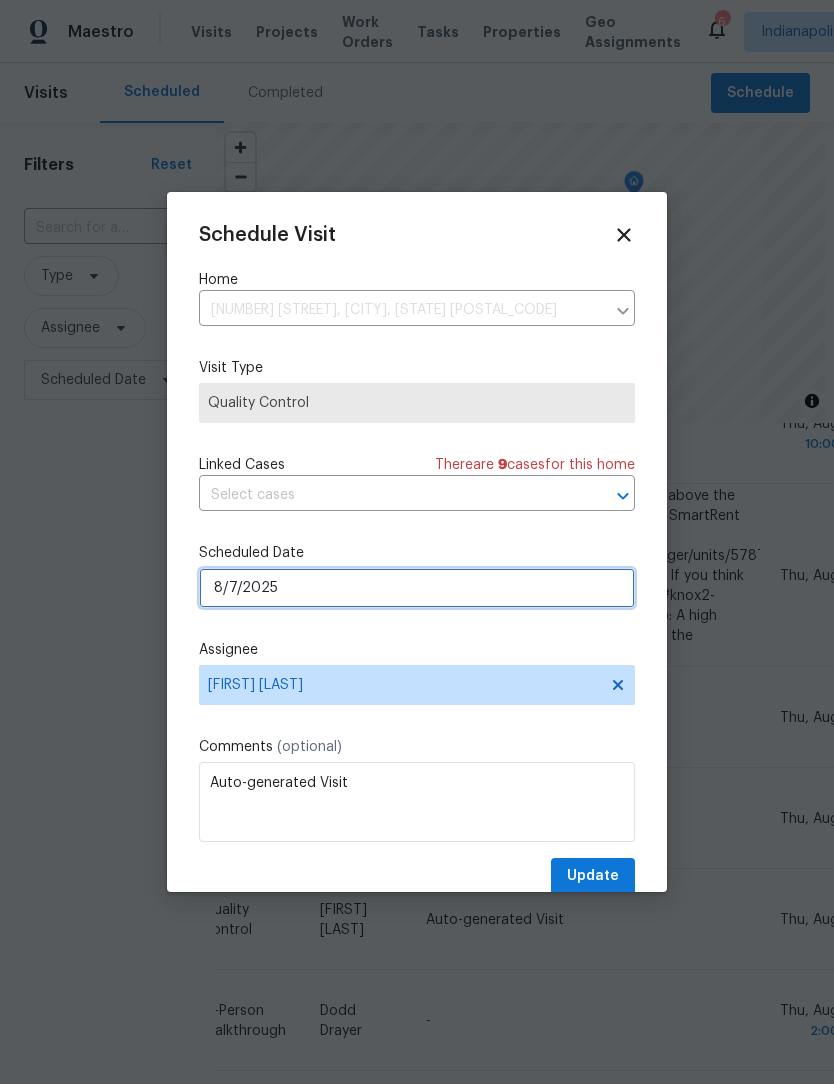 click on "8/7/2025" at bounding box center (417, 588) 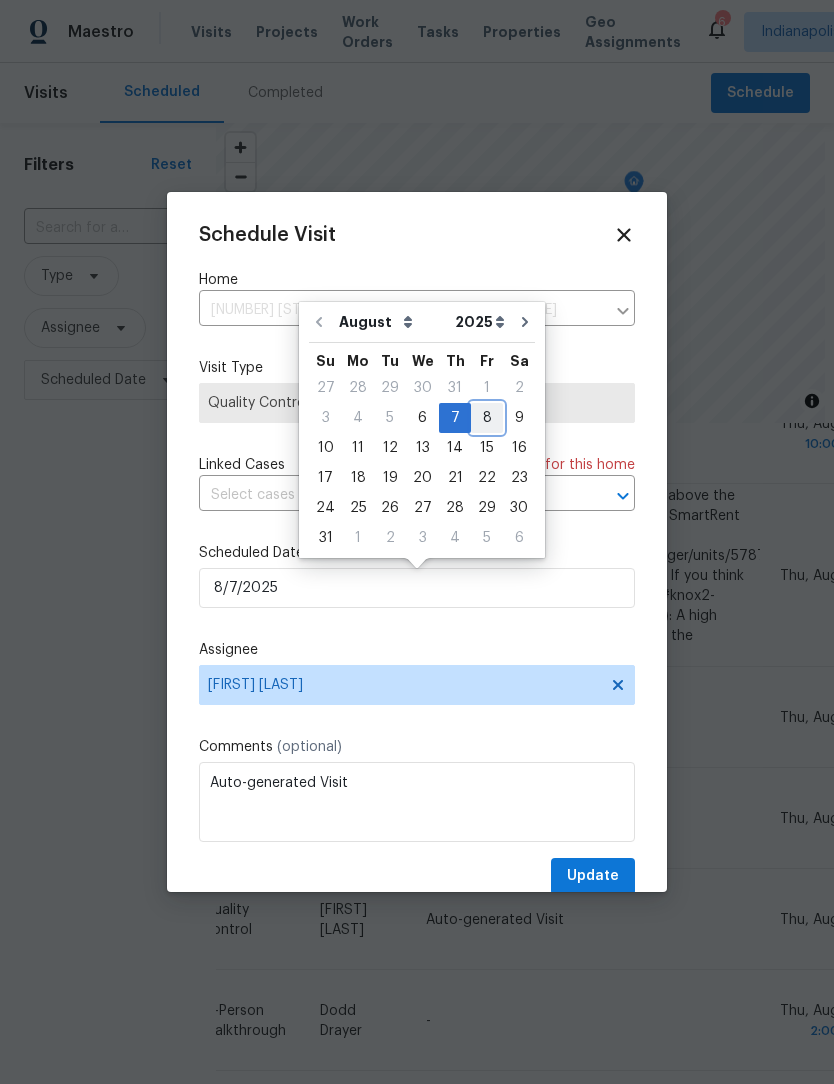 click on "8" at bounding box center (487, 418) 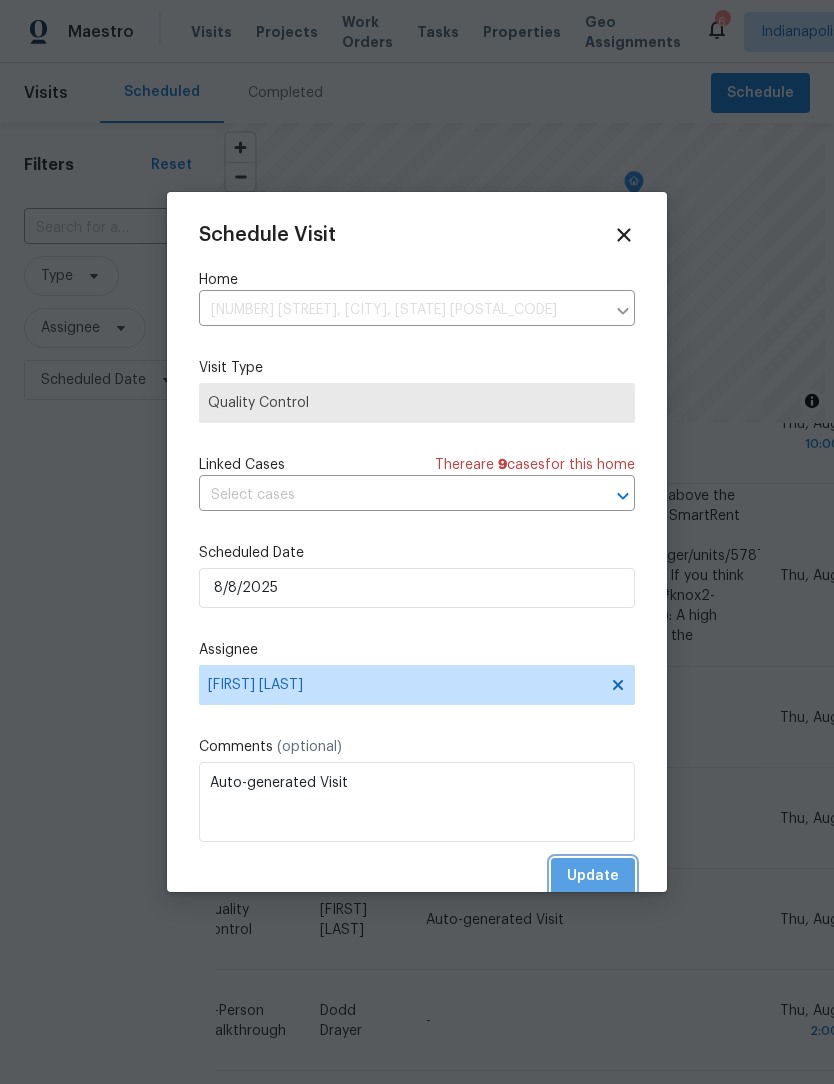 click on "Update" at bounding box center [593, 876] 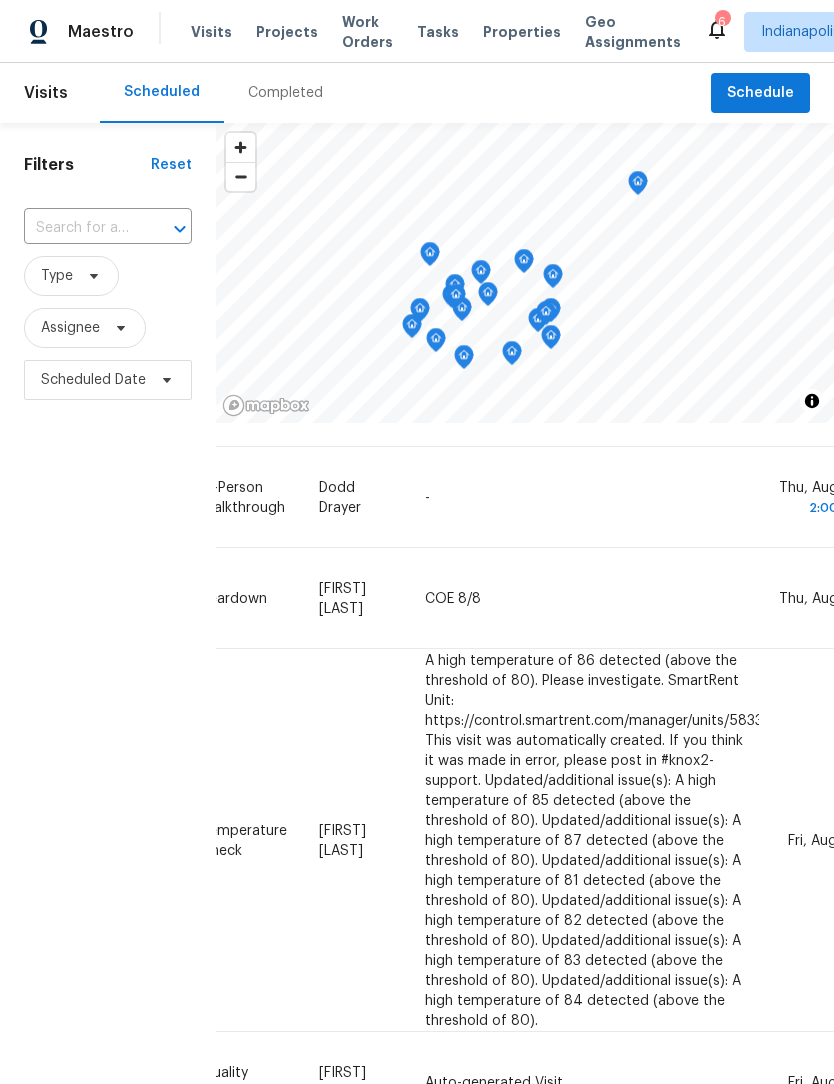 scroll, scrollTop: 1667, scrollLeft: 178, axis: both 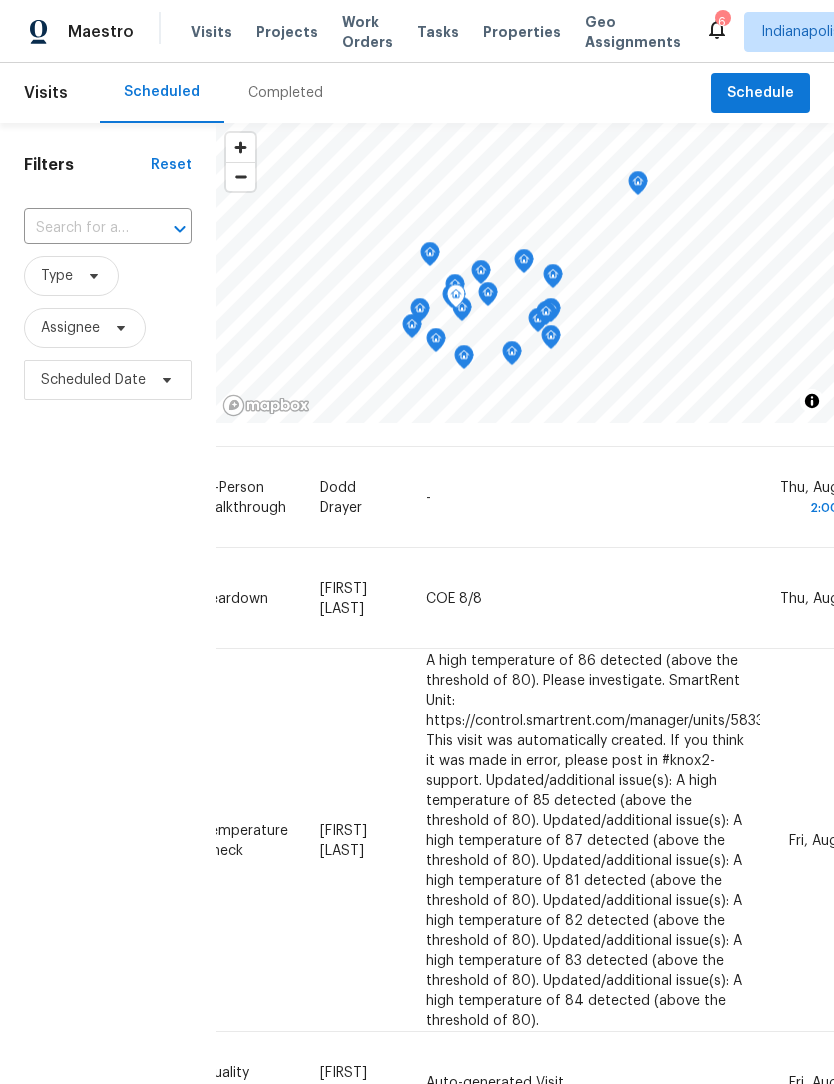 click 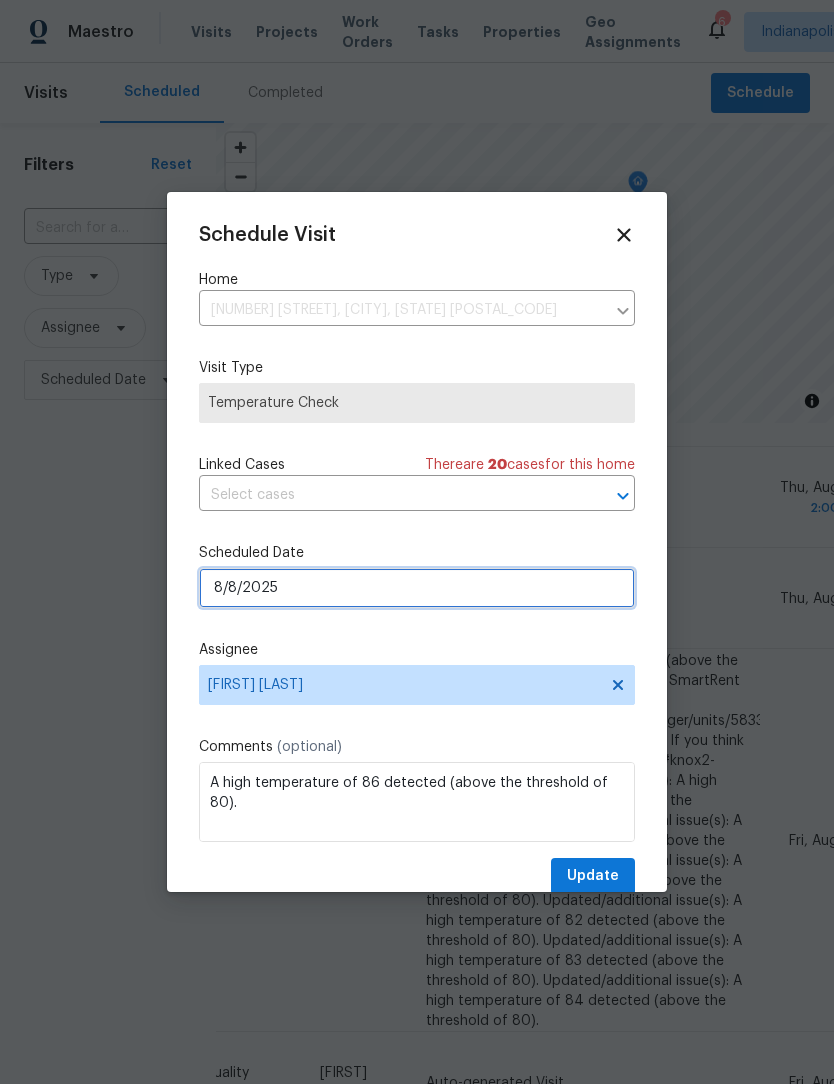 click on "8/8/2025" at bounding box center (417, 588) 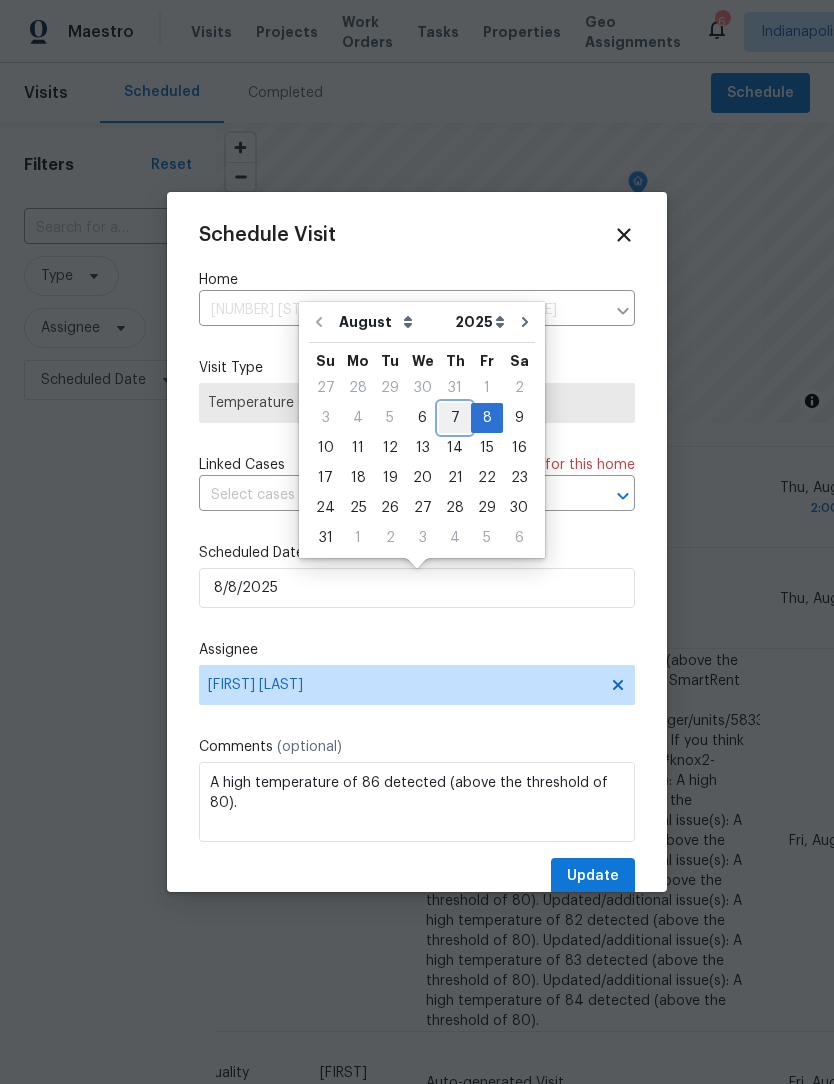 click on "7" at bounding box center (455, 418) 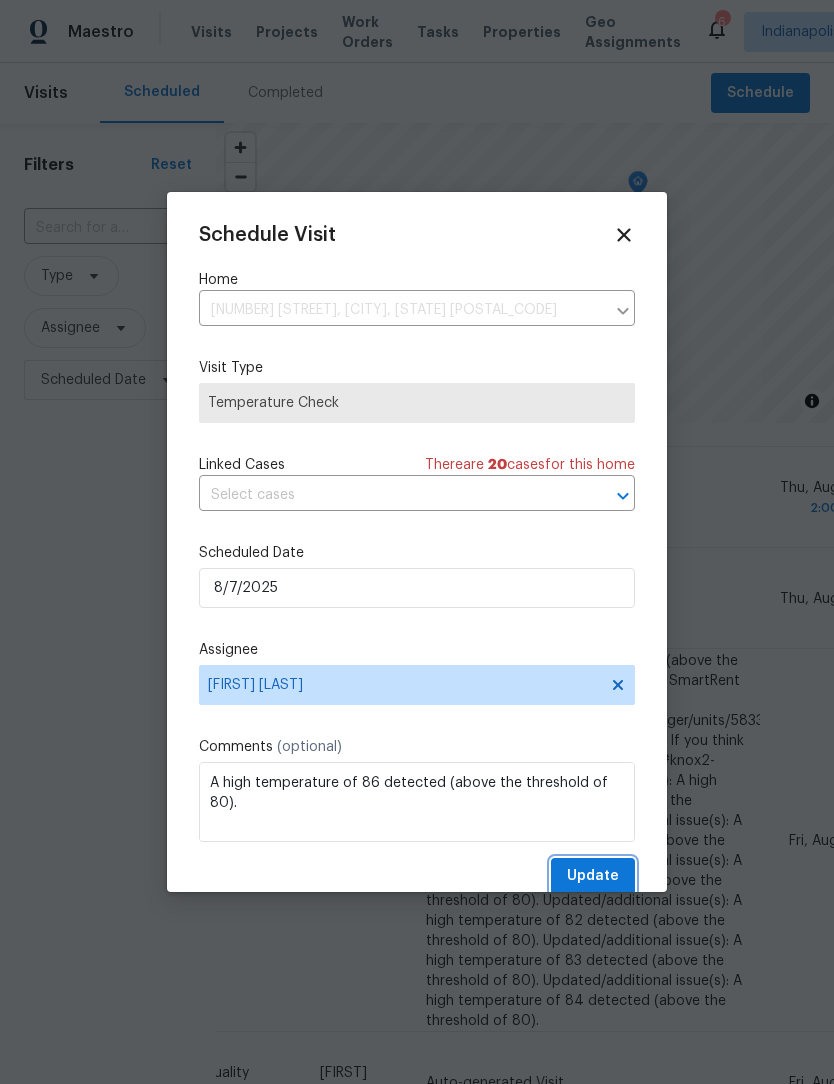 click on "Update" at bounding box center (593, 876) 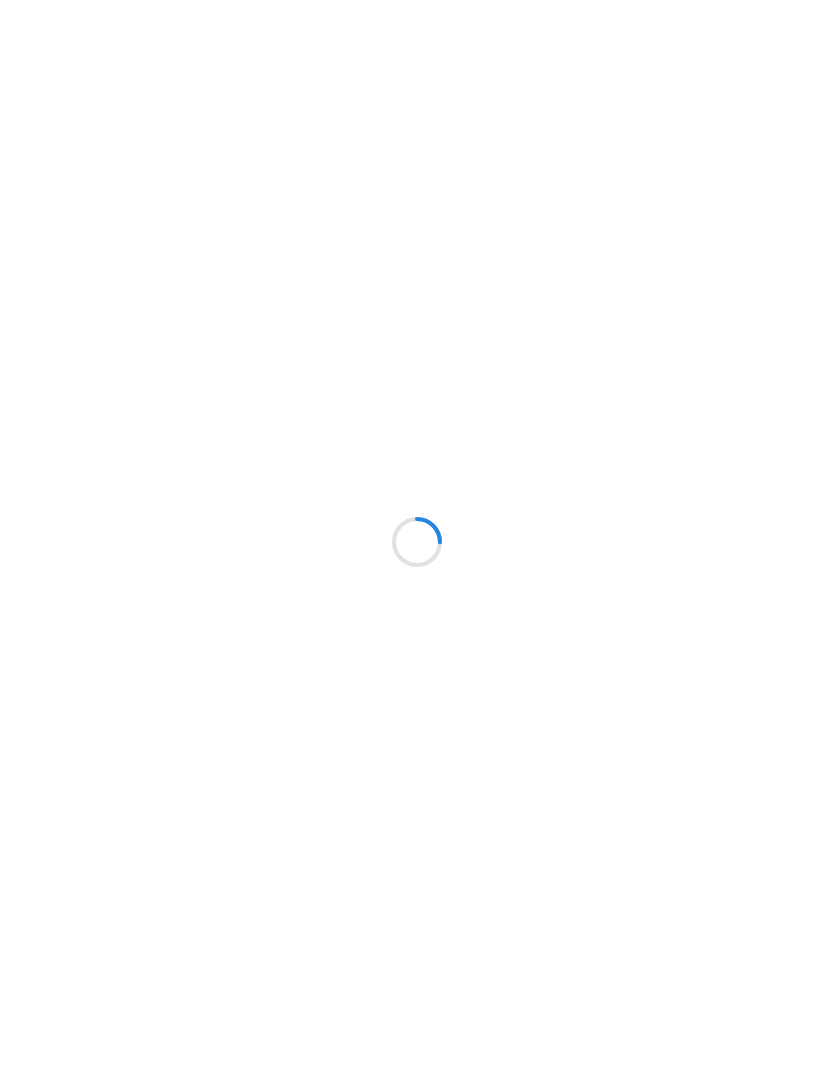 scroll, scrollTop: 0, scrollLeft: 0, axis: both 